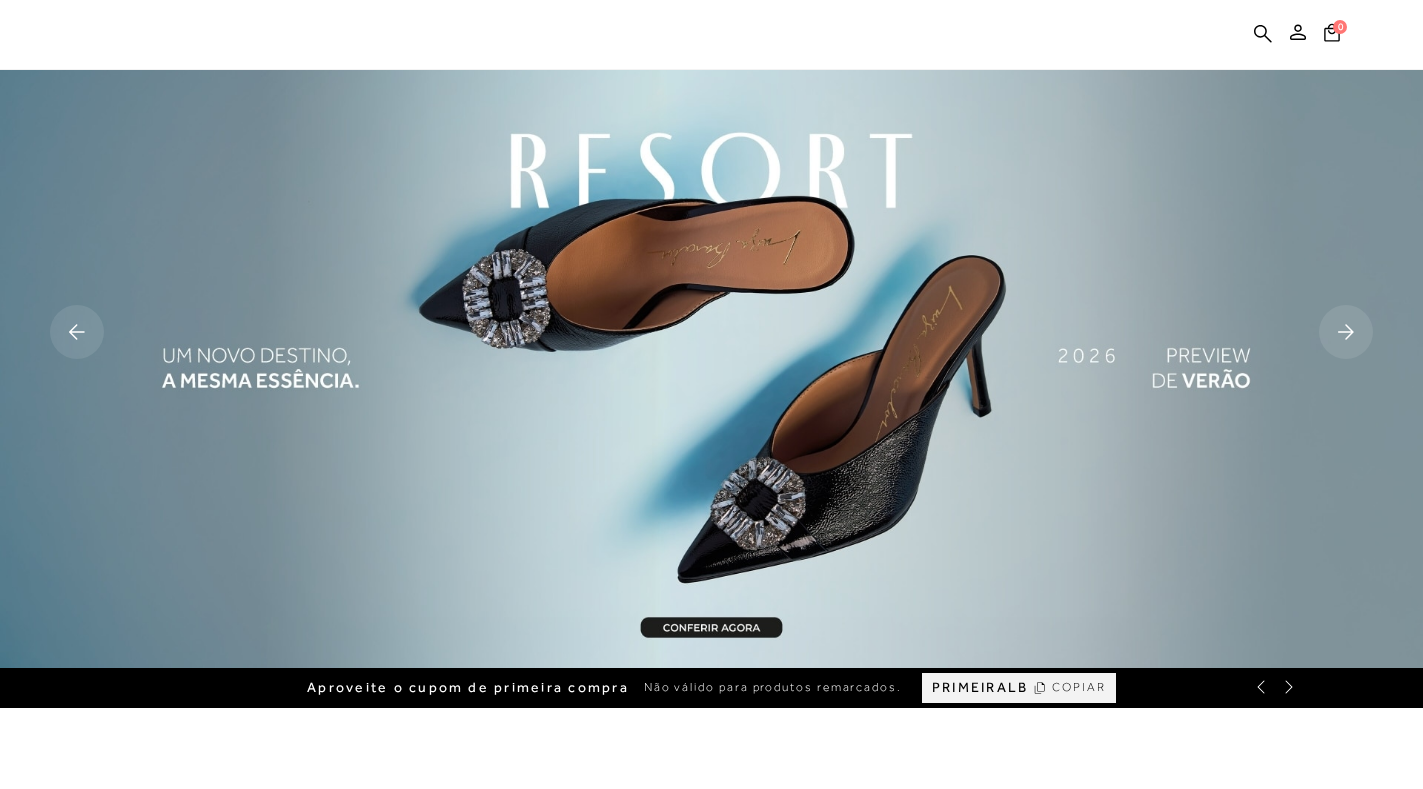 scroll, scrollTop: 800, scrollLeft: 0, axis: vertical 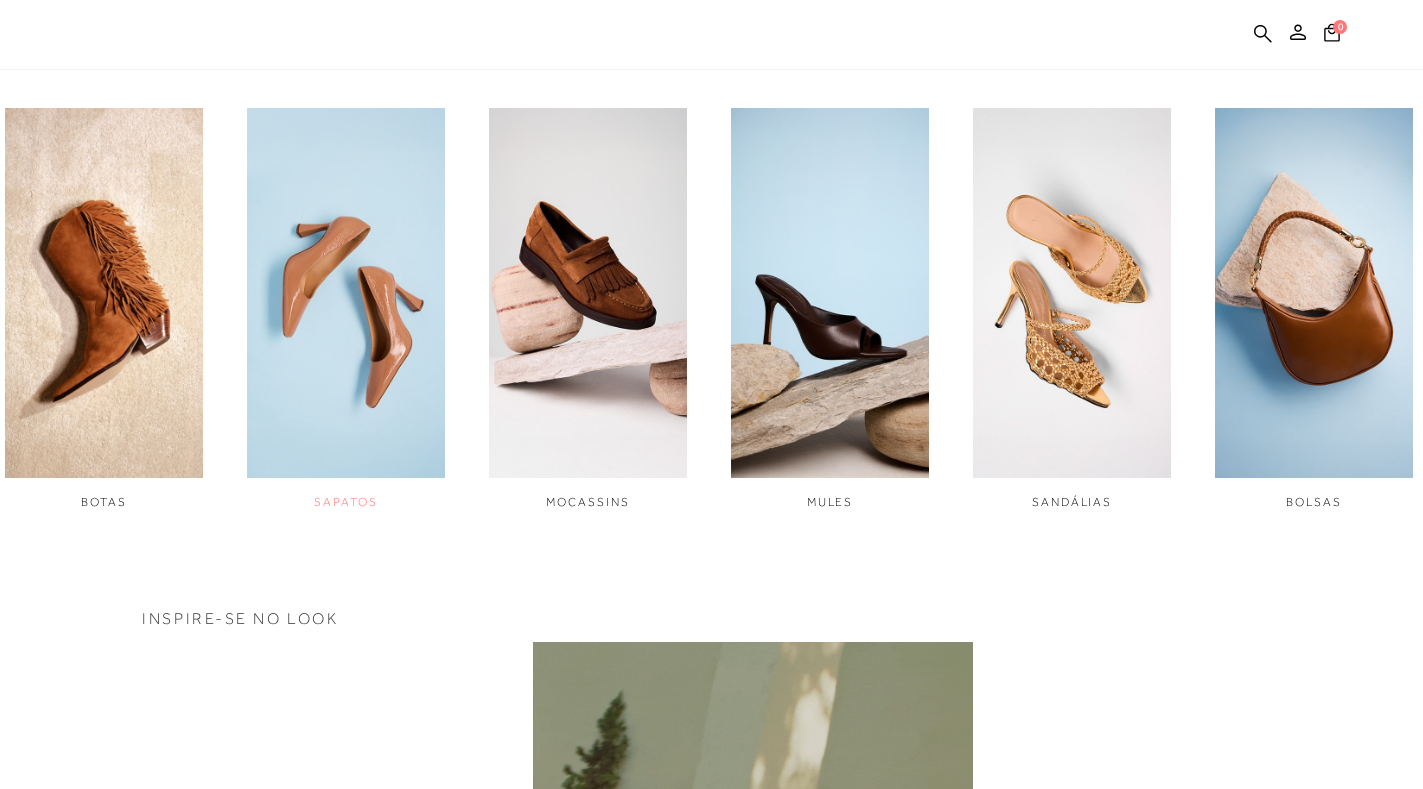 click on "SAPATOS" at bounding box center [345, 502] 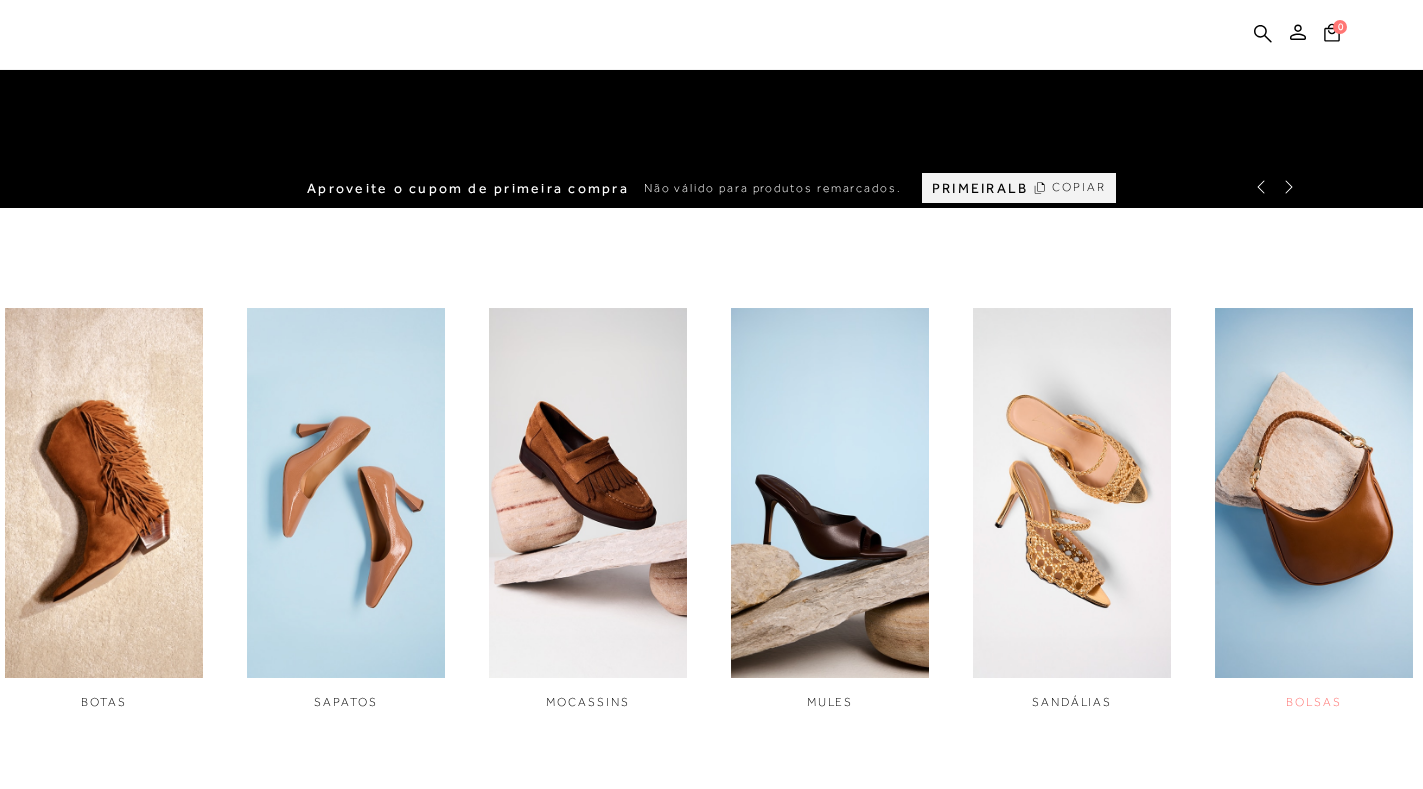 scroll, scrollTop: 662, scrollLeft: 0, axis: vertical 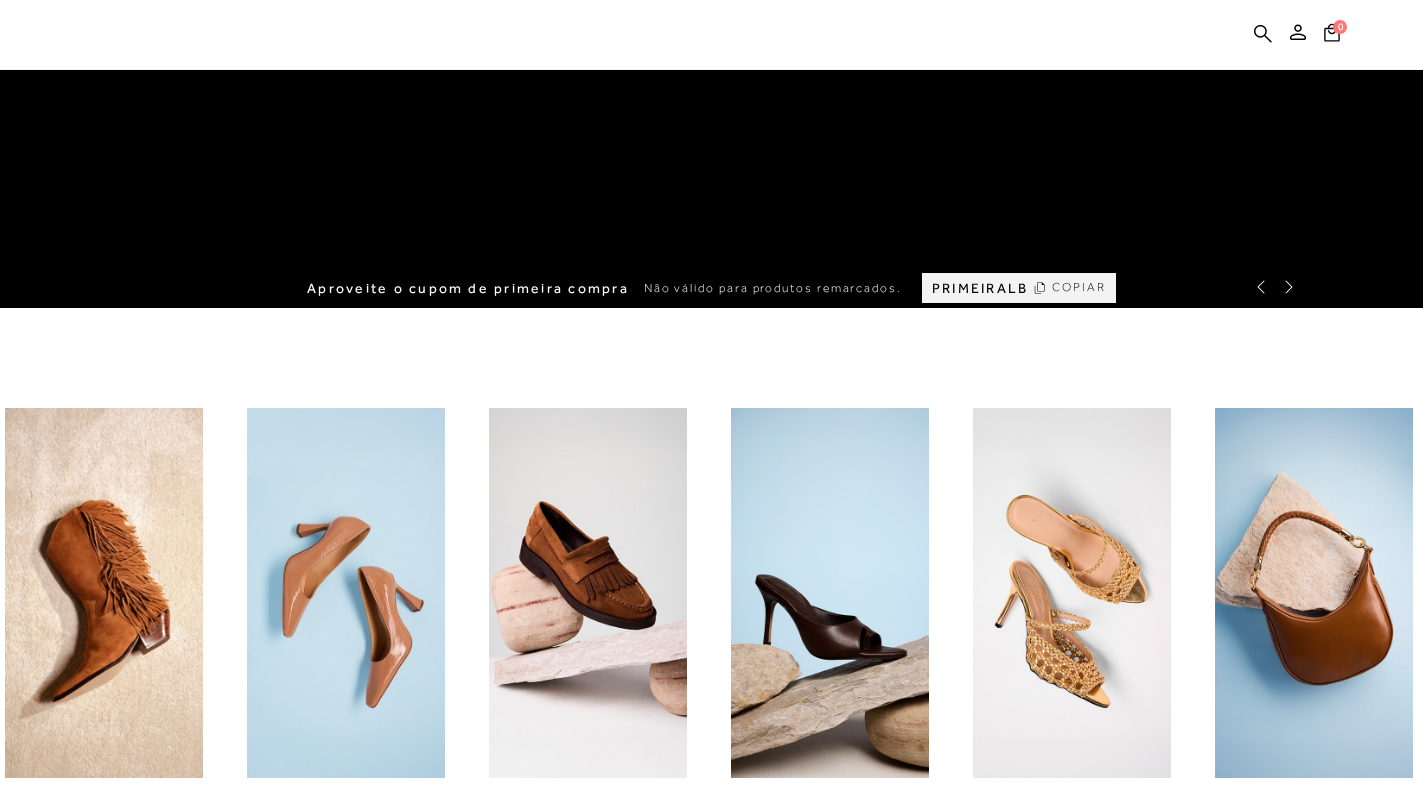 click on "Aproveite o cupom de primeira compra
Não válido para produtos remarcados.
PRIMEIRALB
COPIAR" at bounding box center [711, 288] 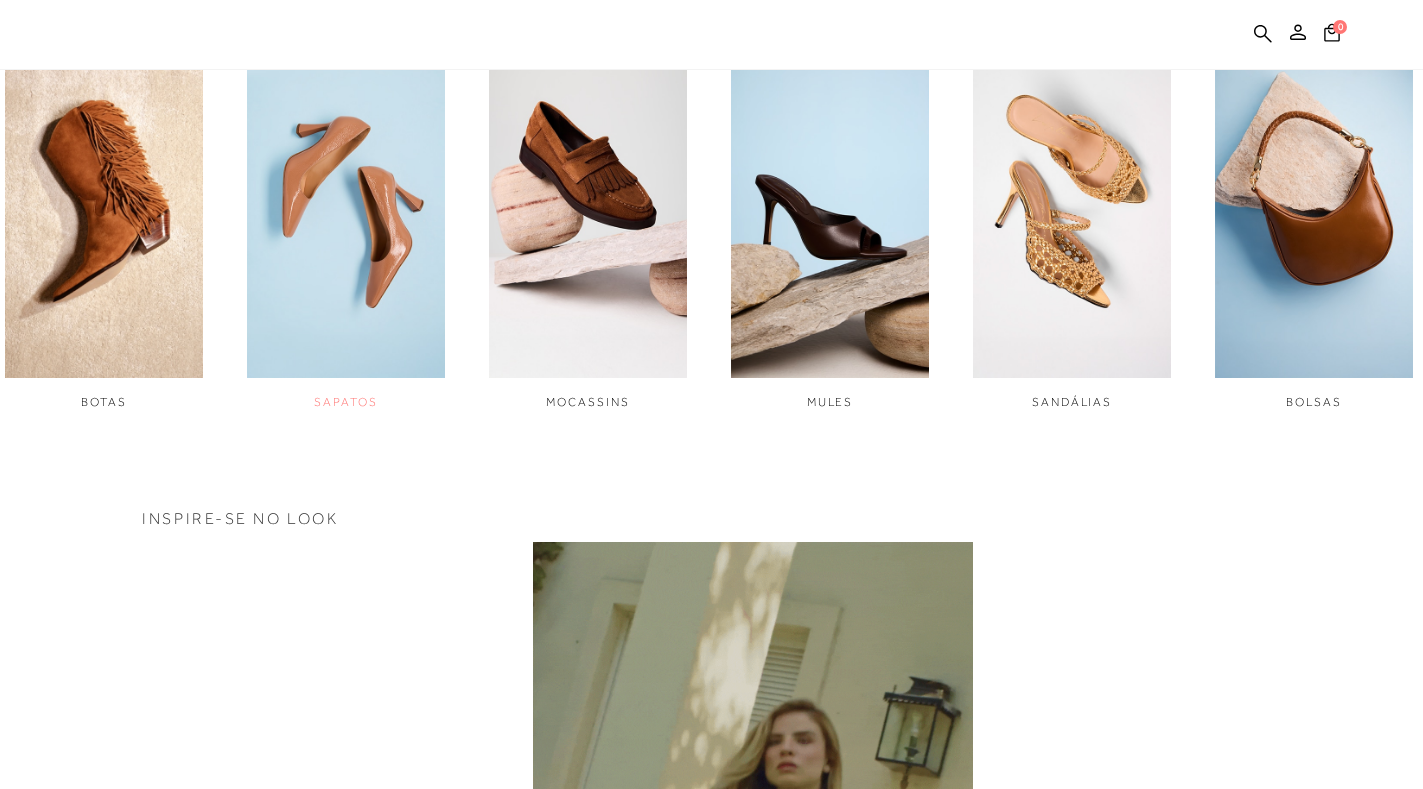 scroll, scrollTop: 800, scrollLeft: 0, axis: vertical 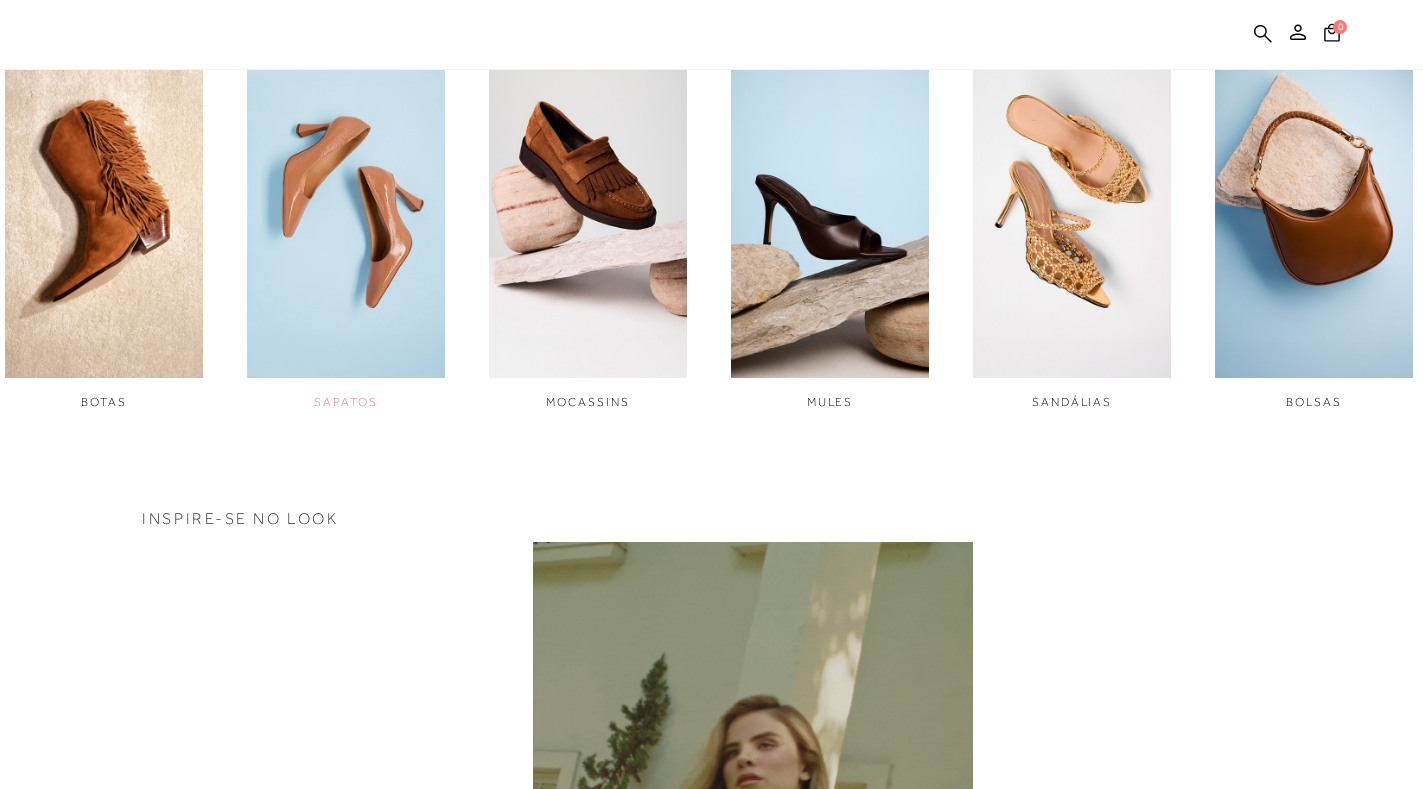 click on "SAPATOS" at bounding box center (346, 209) 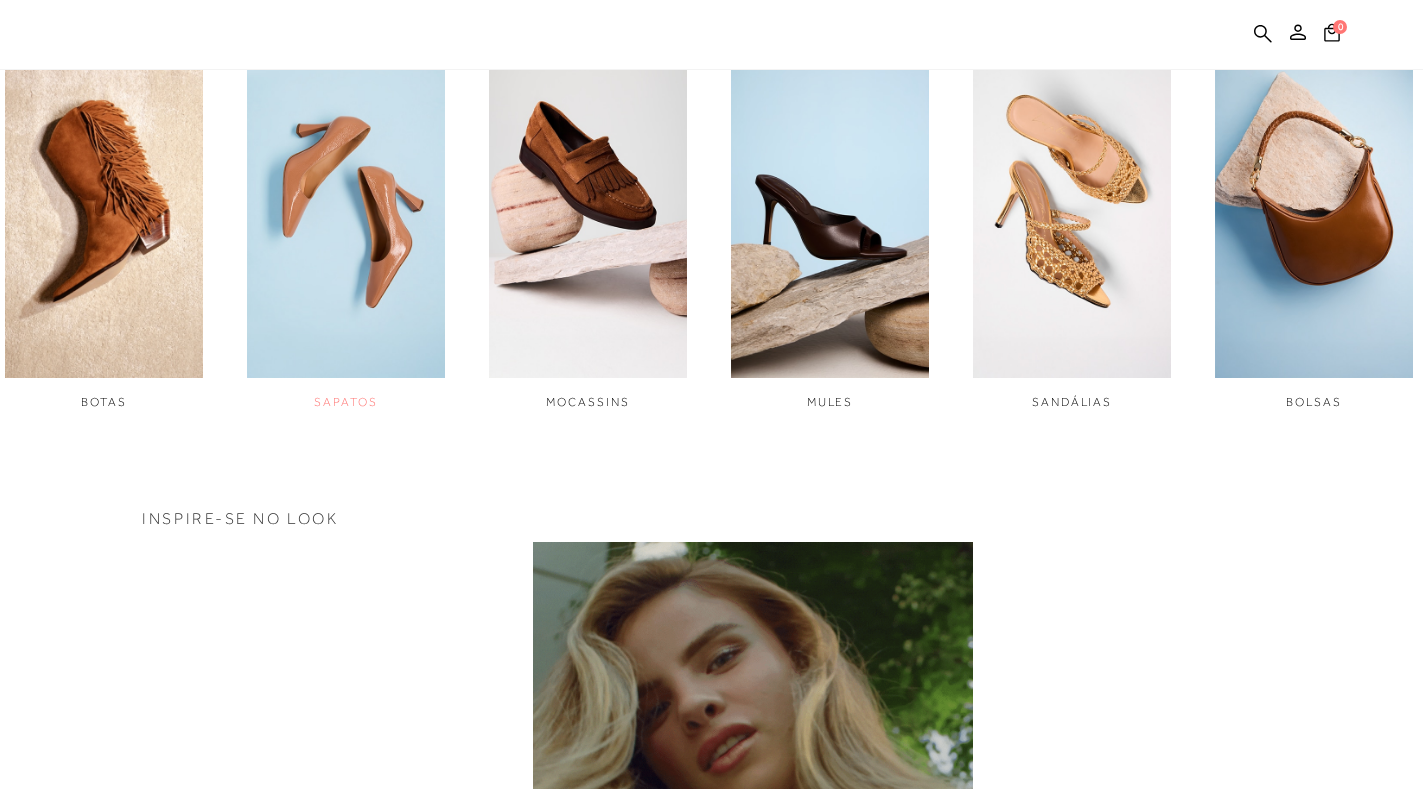 click on "SAPATOS" at bounding box center [345, 402] 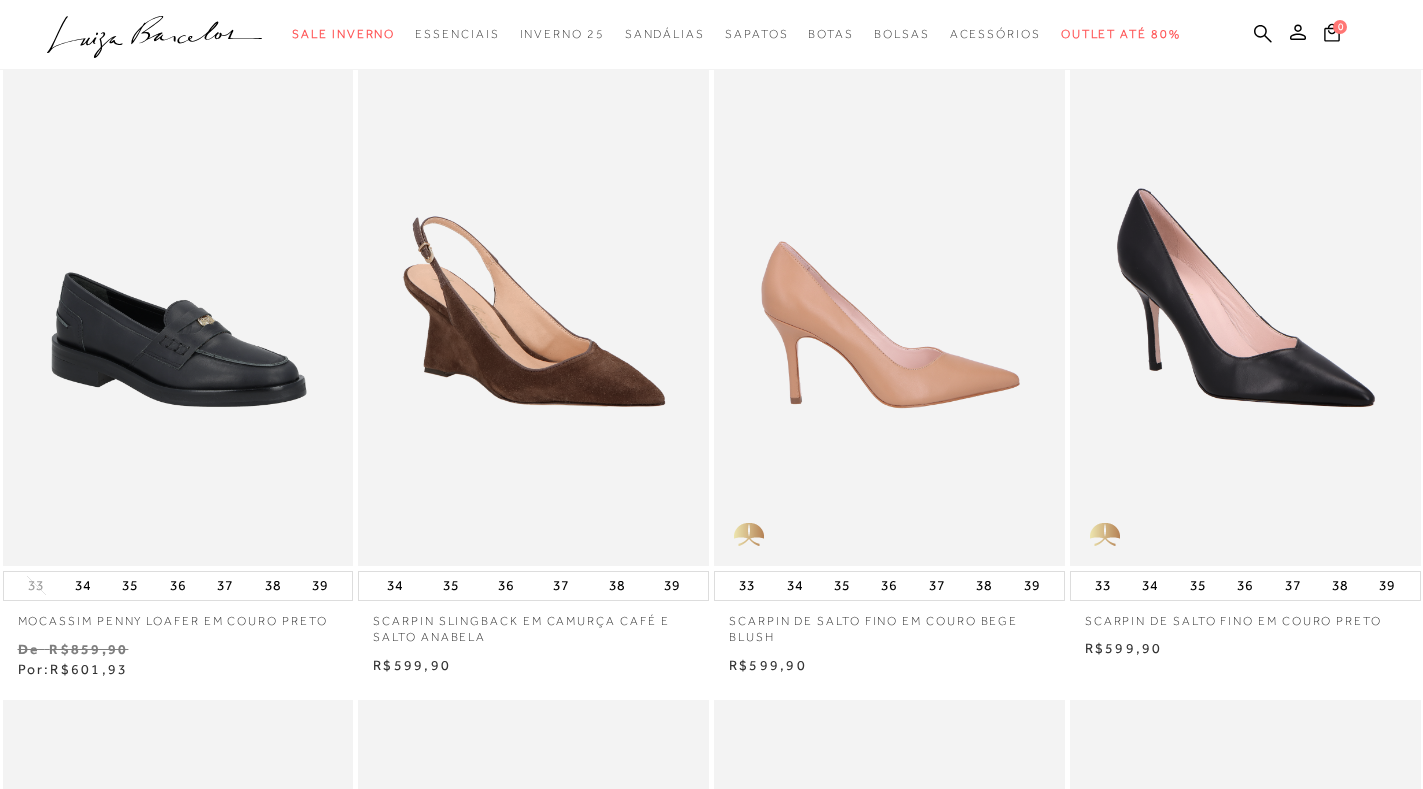 scroll, scrollTop: 0, scrollLeft: 0, axis: both 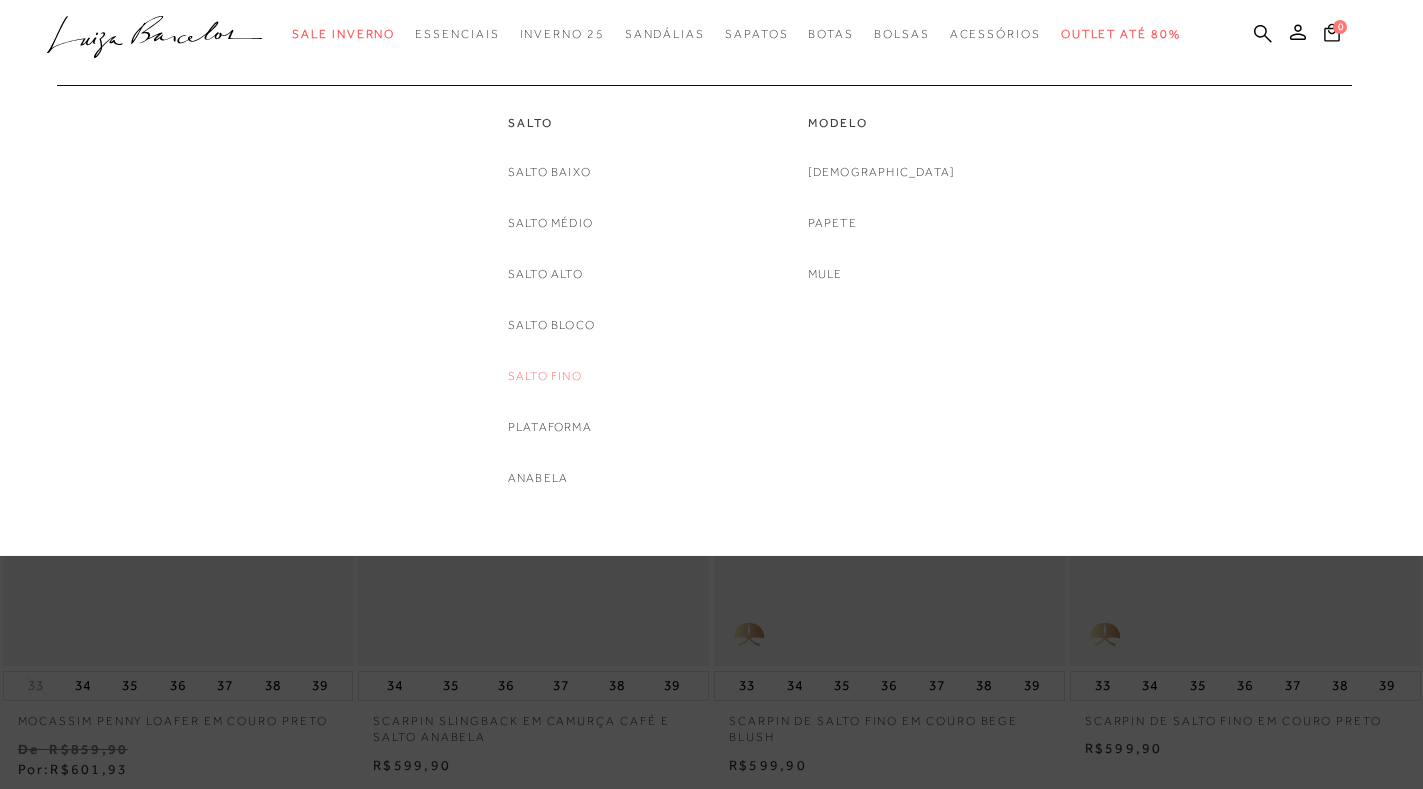 click on "Salto Fino" at bounding box center (545, 376) 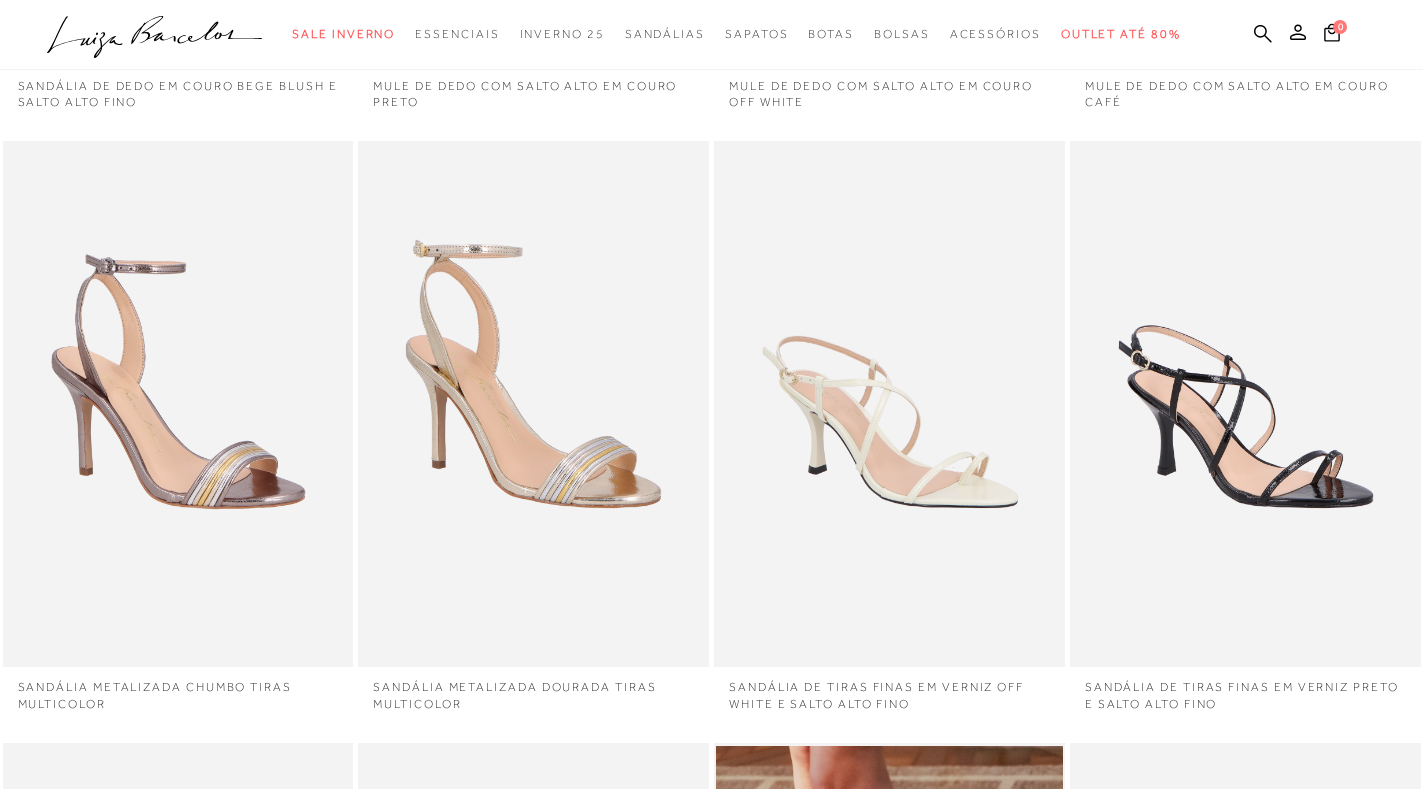 scroll, scrollTop: 0, scrollLeft: 0, axis: both 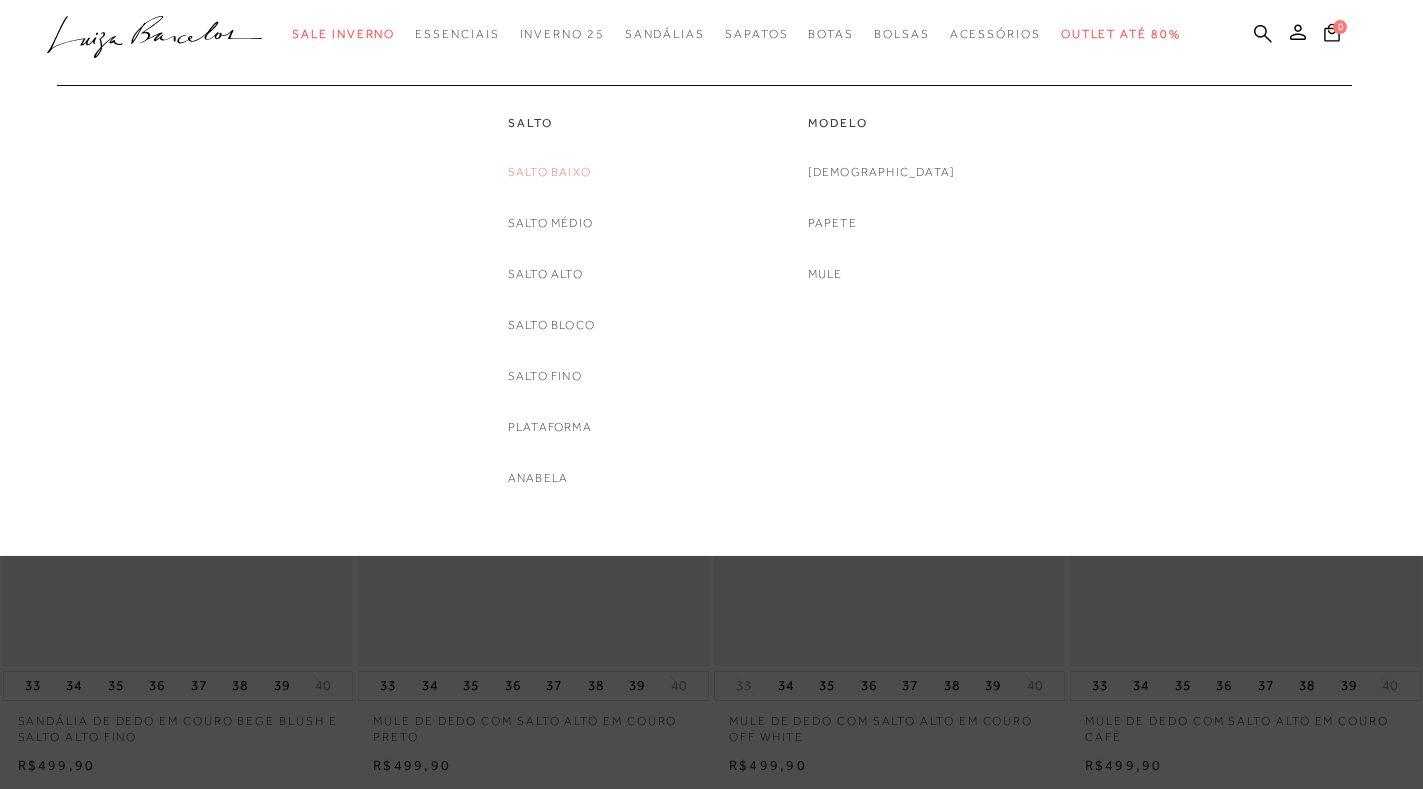 click on "Salto Baixo" at bounding box center (549, 172) 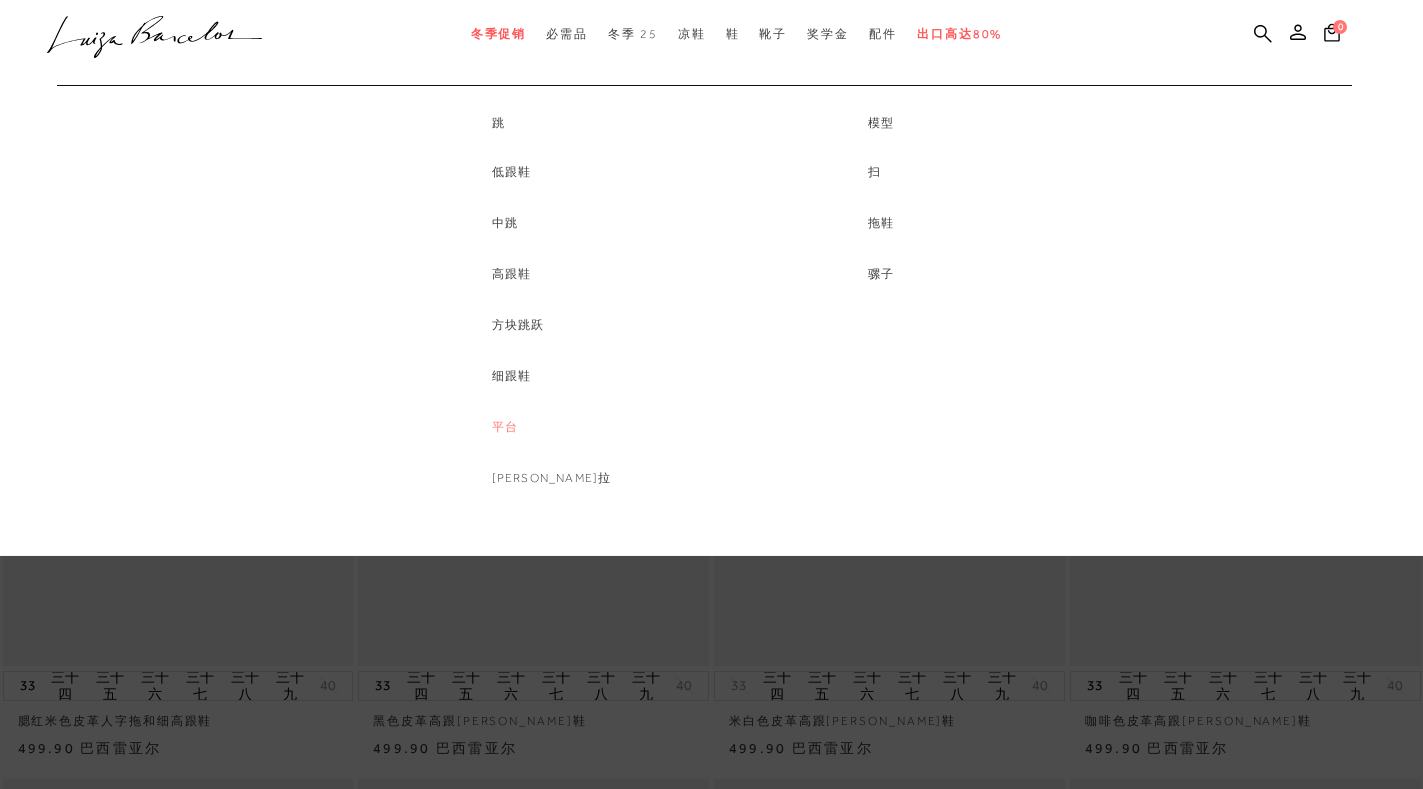 click on "平台" at bounding box center [505, 427] 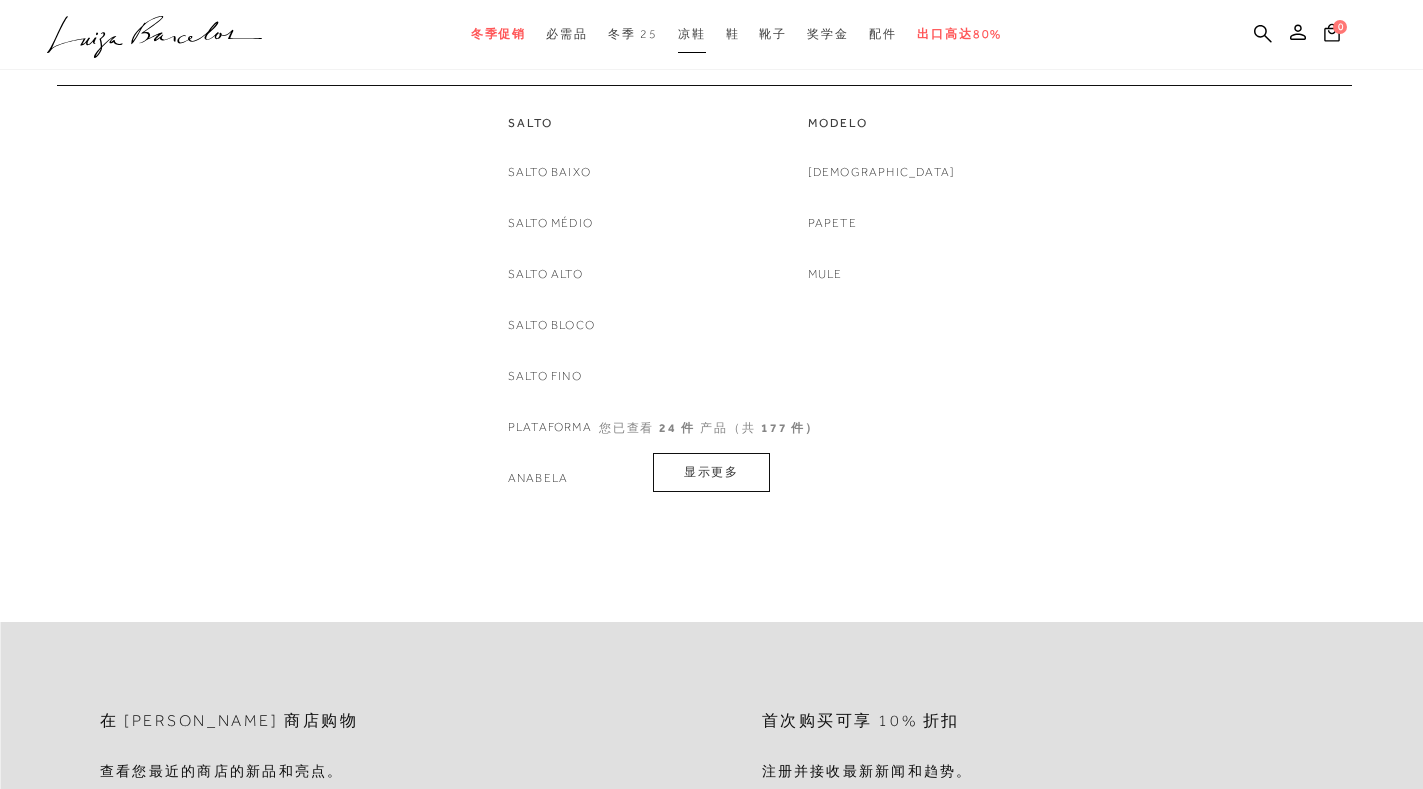 scroll, scrollTop: 0, scrollLeft: 0, axis: both 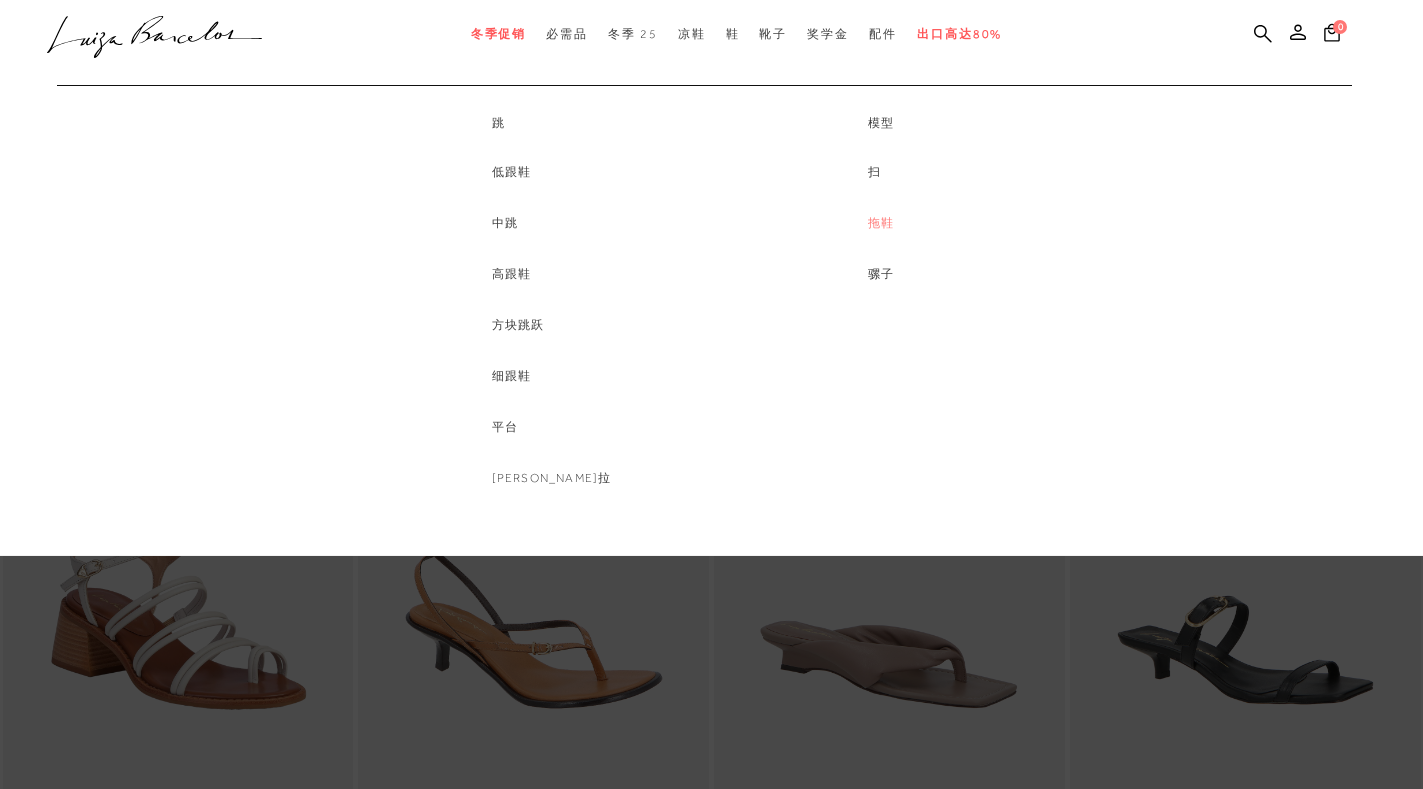 click on "拖鞋" at bounding box center [881, 223] 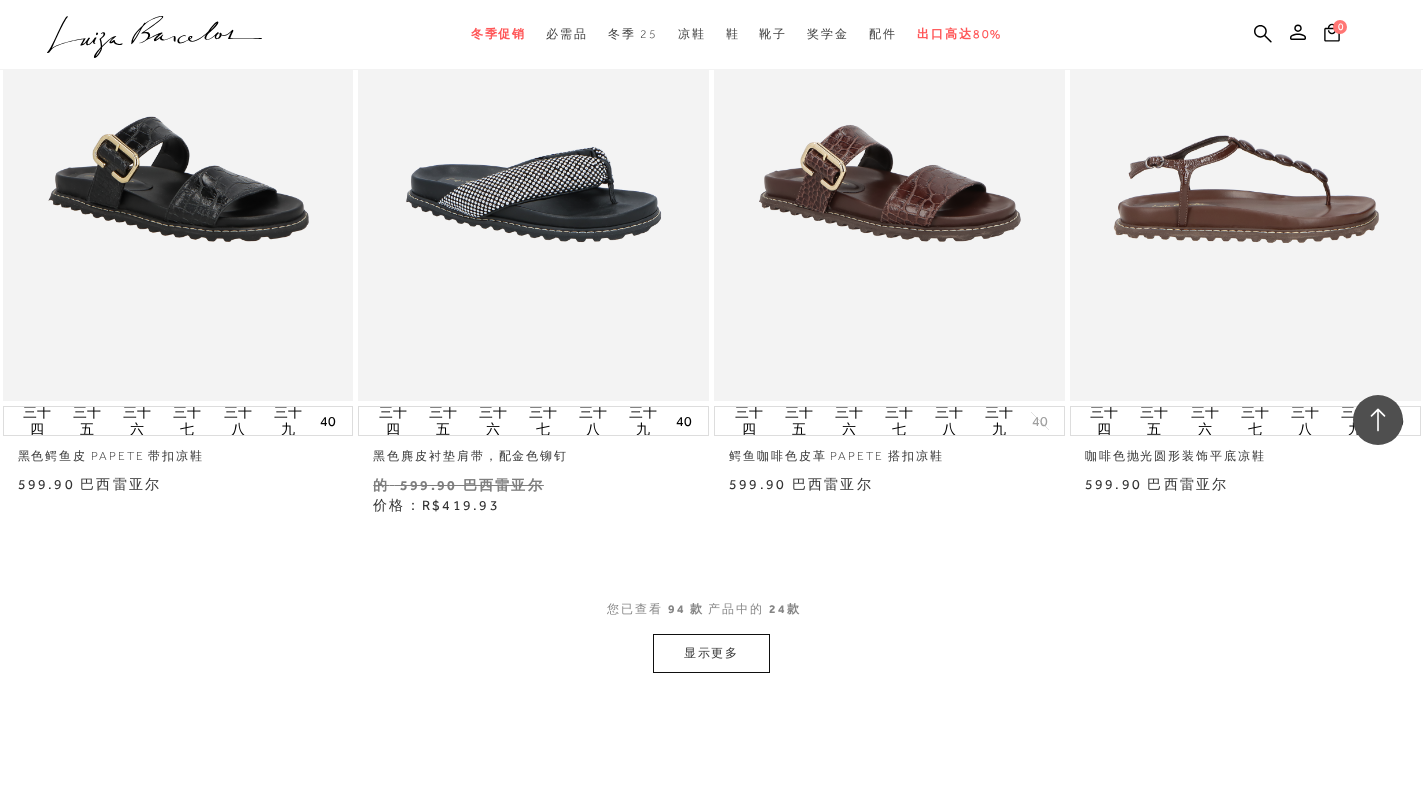 scroll, scrollTop: 3600, scrollLeft: 0, axis: vertical 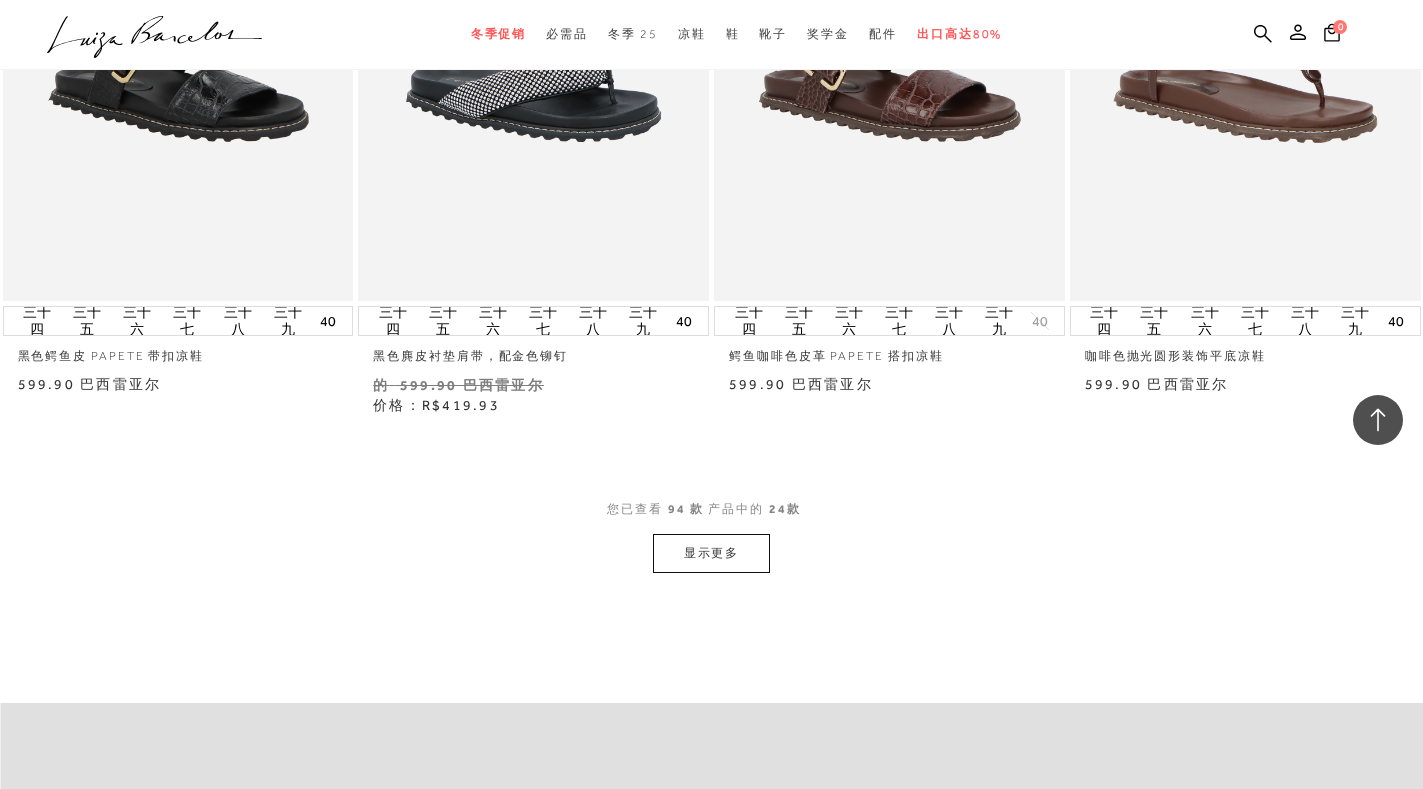 click on "显示更多" at bounding box center (712, 553) 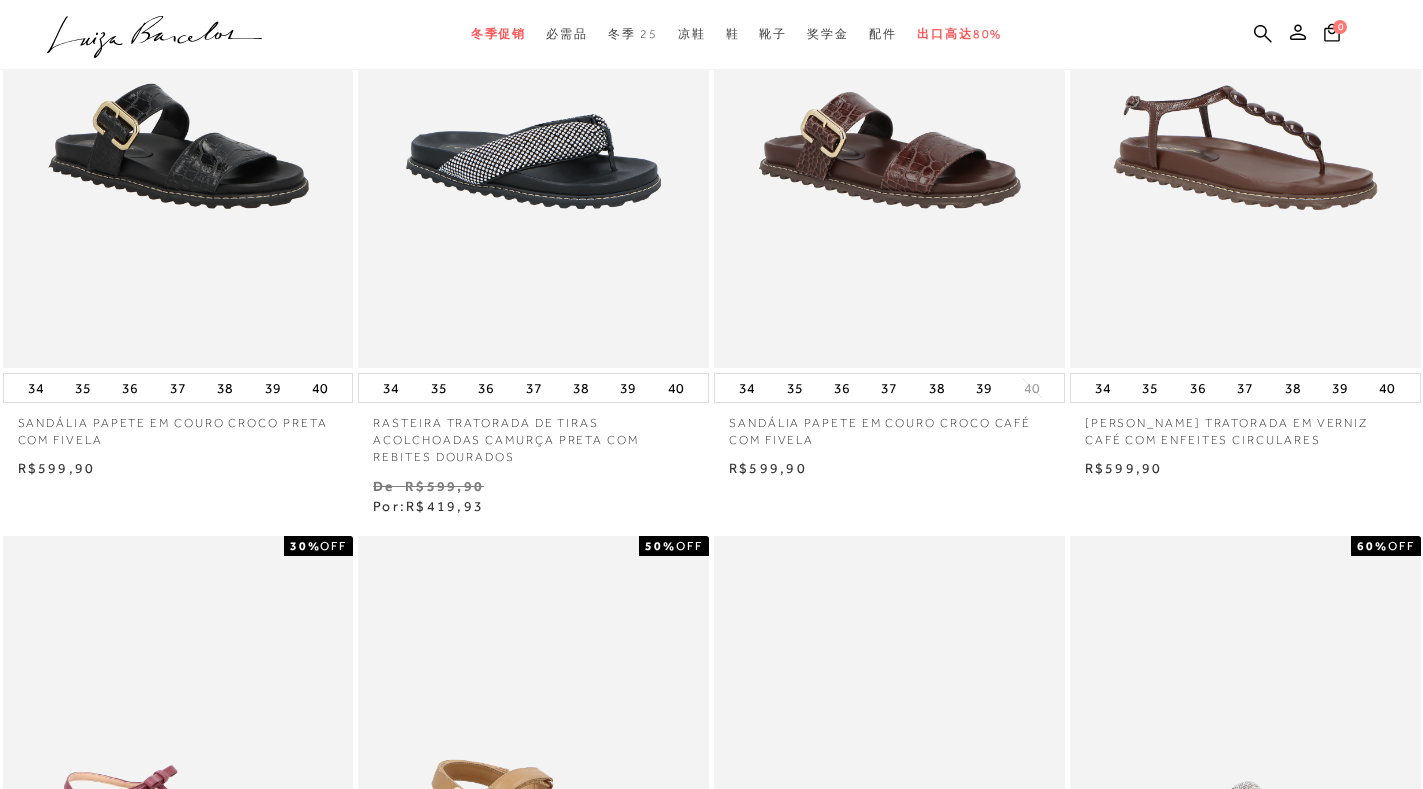 click at bounding box center [179, -3197] 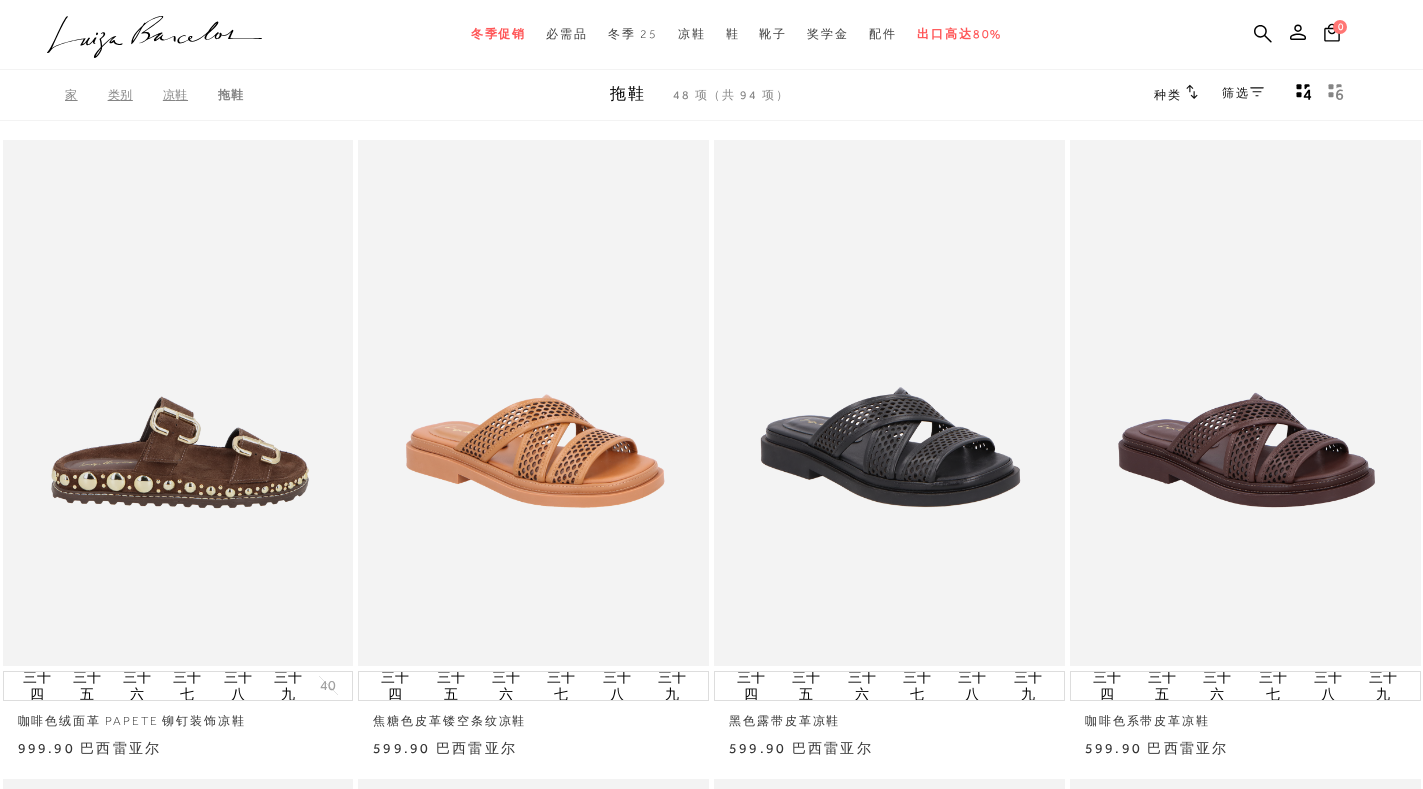 click at bounding box center (179, 403) 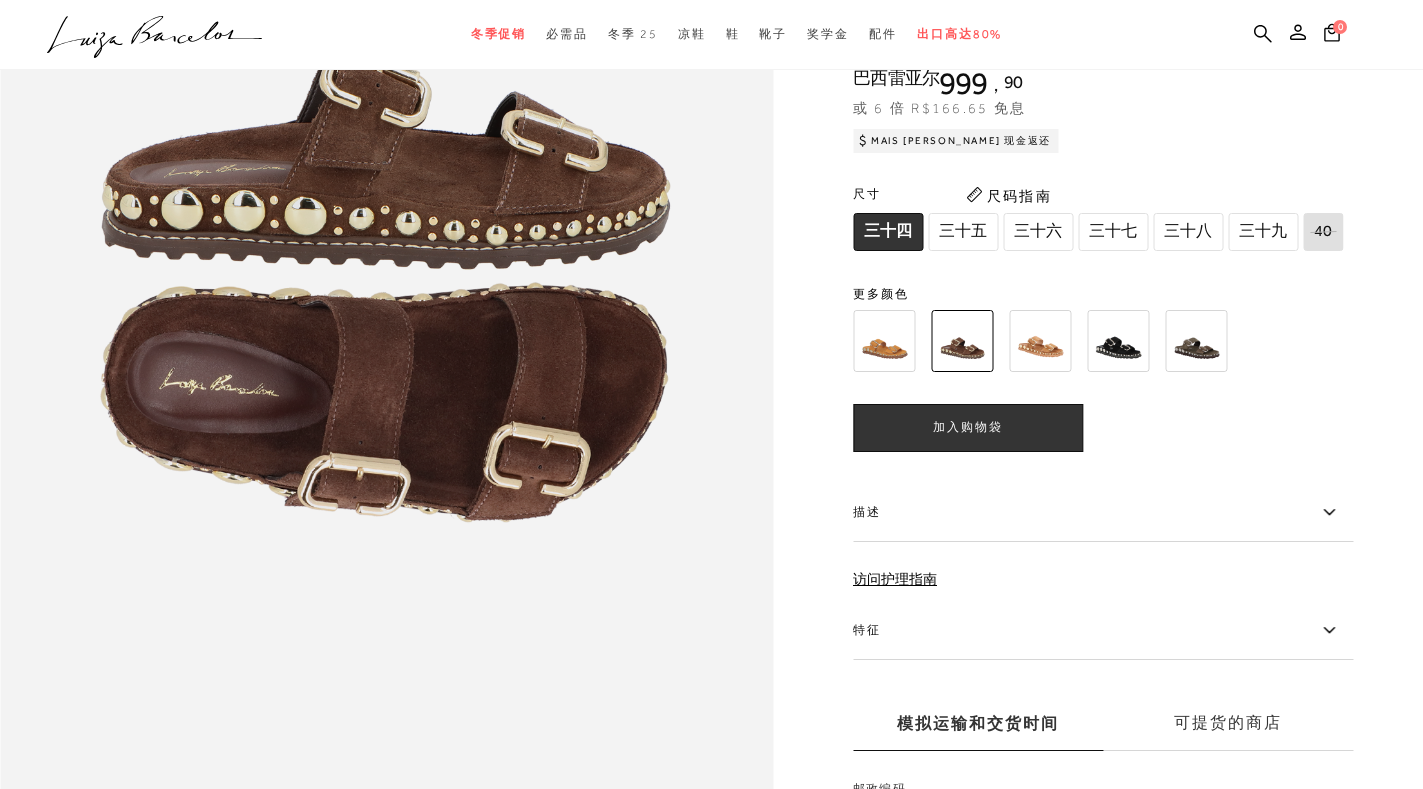 scroll, scrollTop: 1217, scrollLeft: 0, axis: vertical 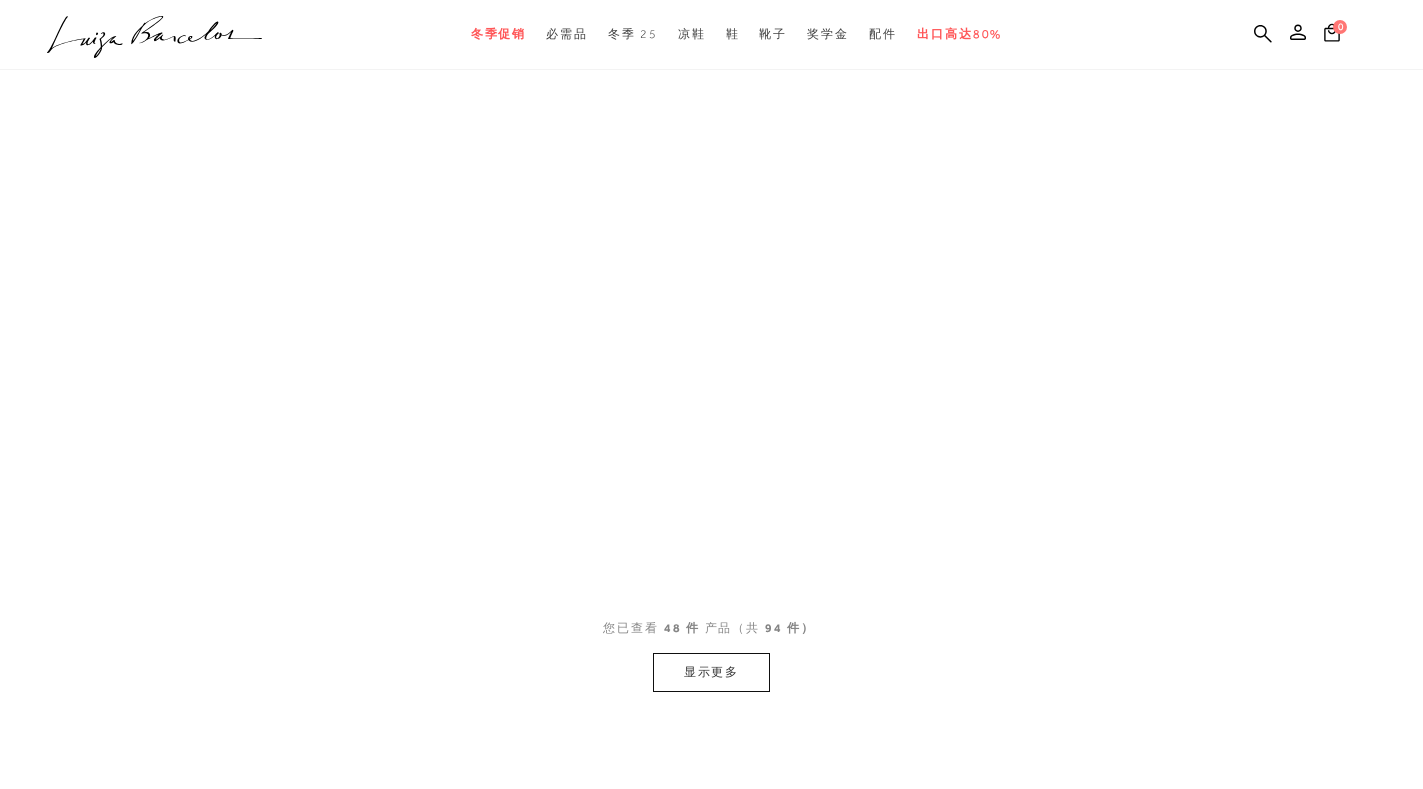 click on "显示更多" at bounding box center [712, 672] 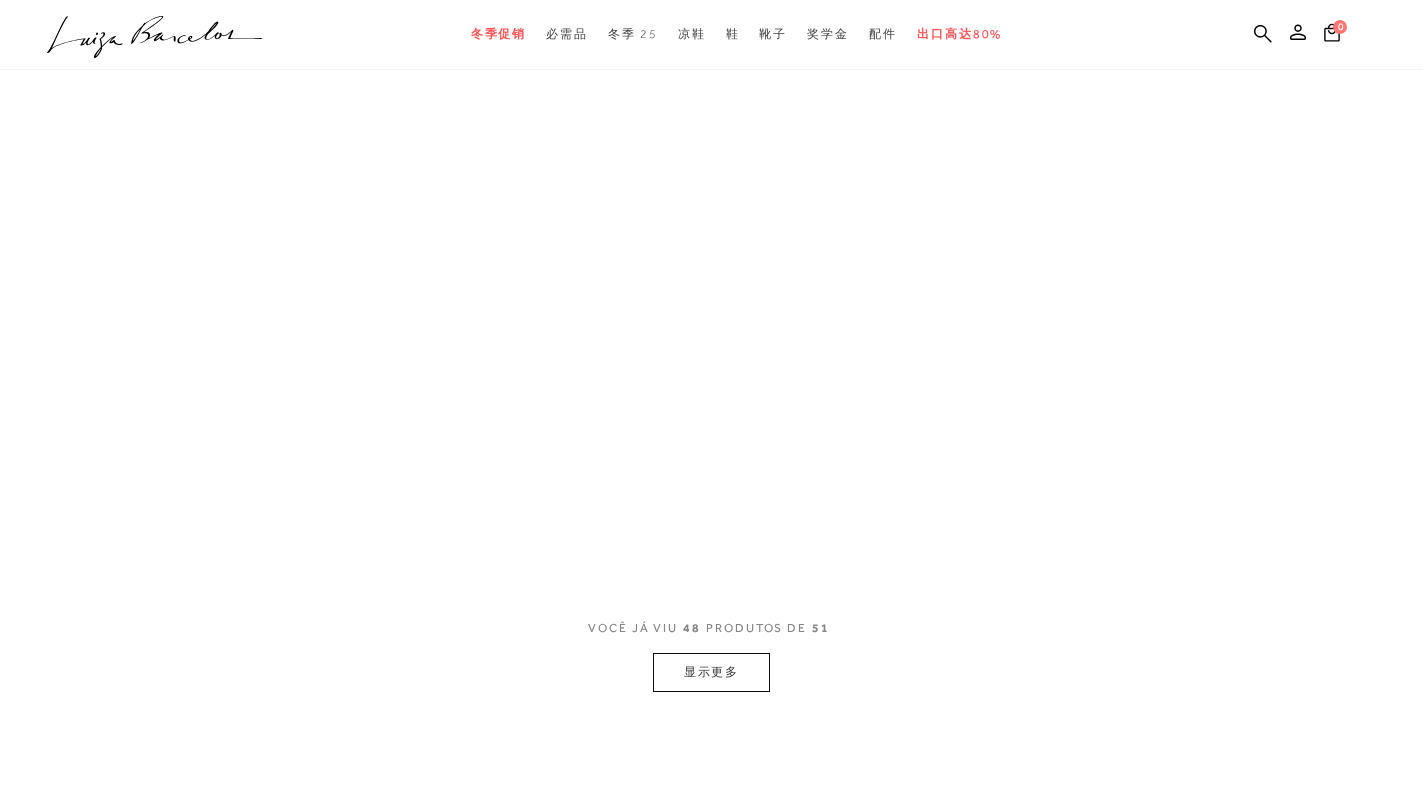 scroll, scrollTop: 0, scrollLeft: 0, axis: both 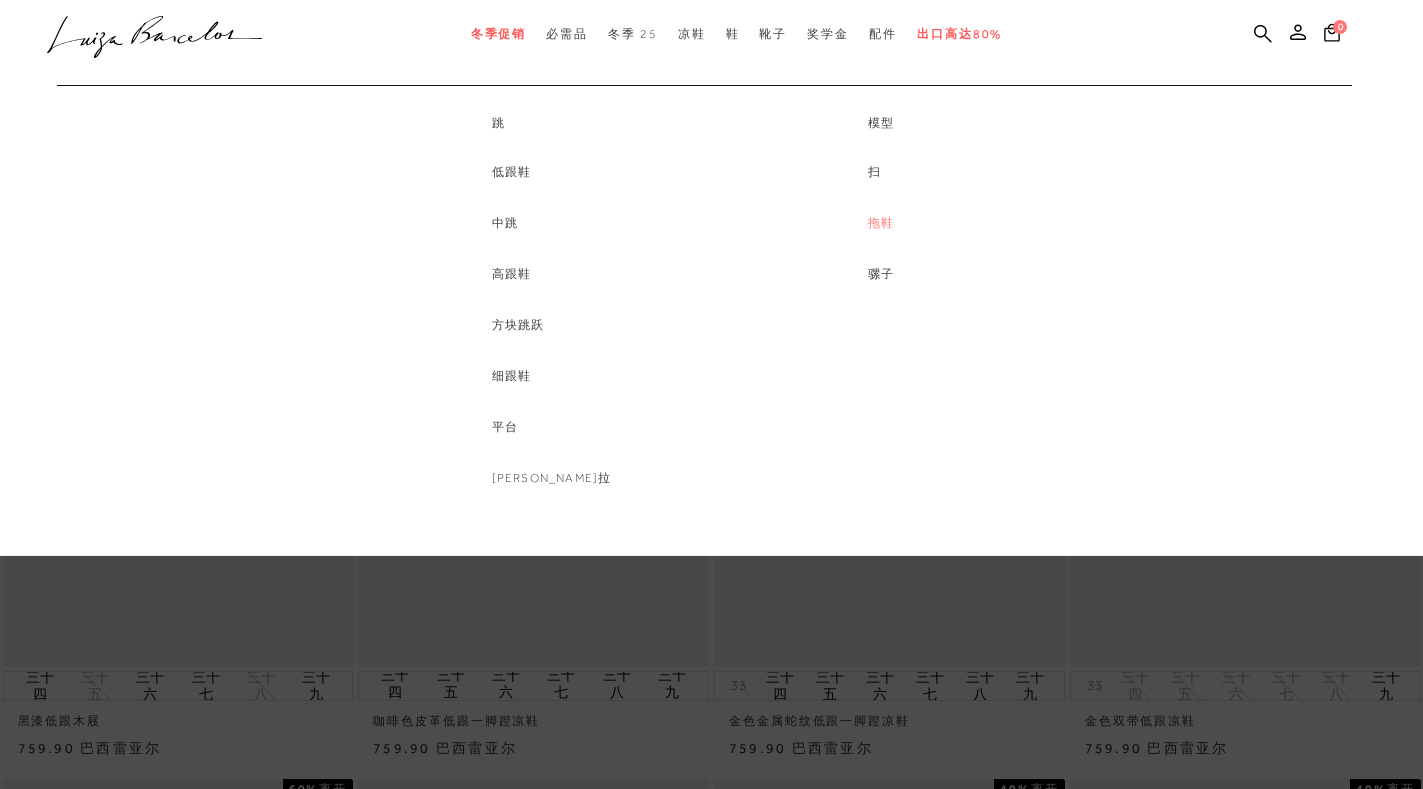 click on "拖鞋" at bounding box center [881, 223] 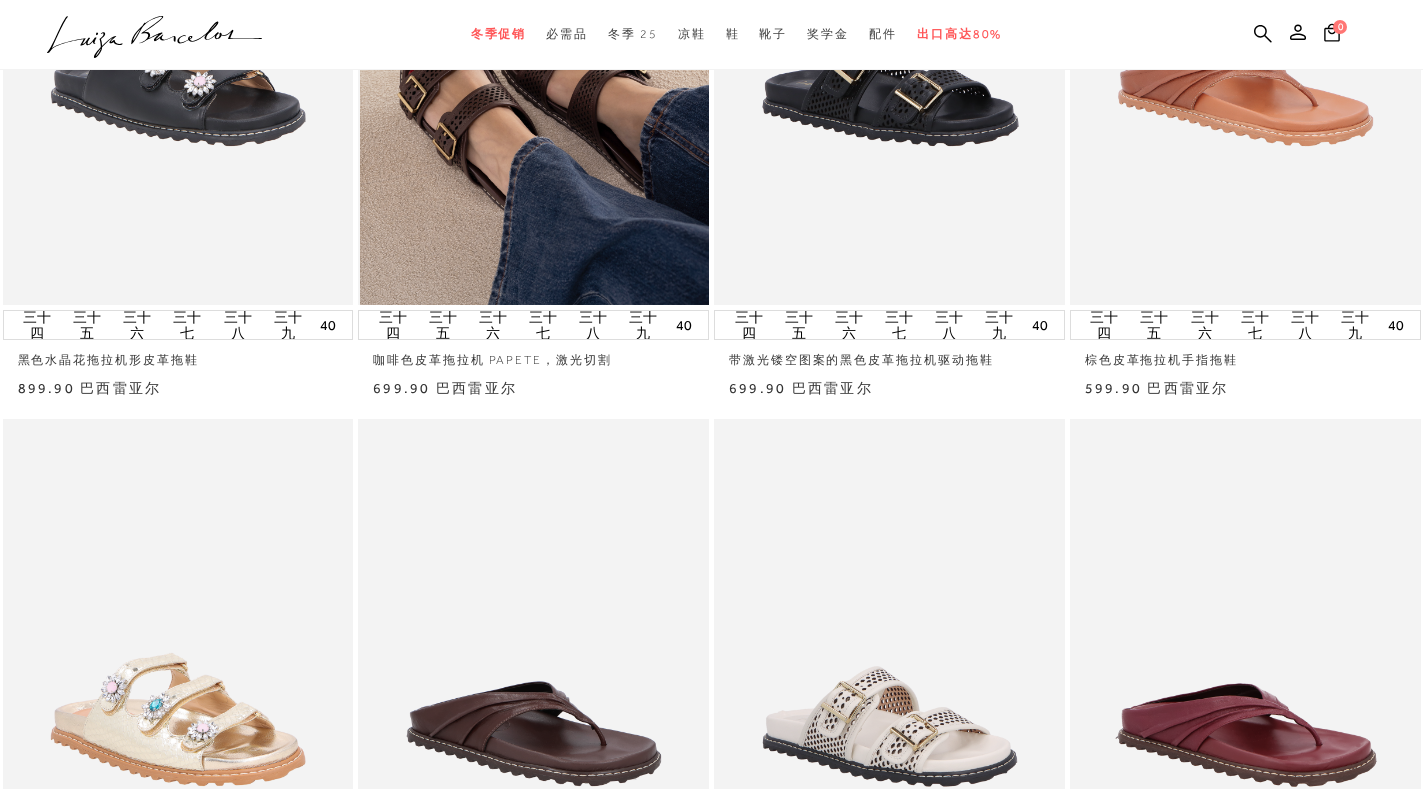 scroll, scrollTop: 800, scrollLeft: 0, axis: vertical 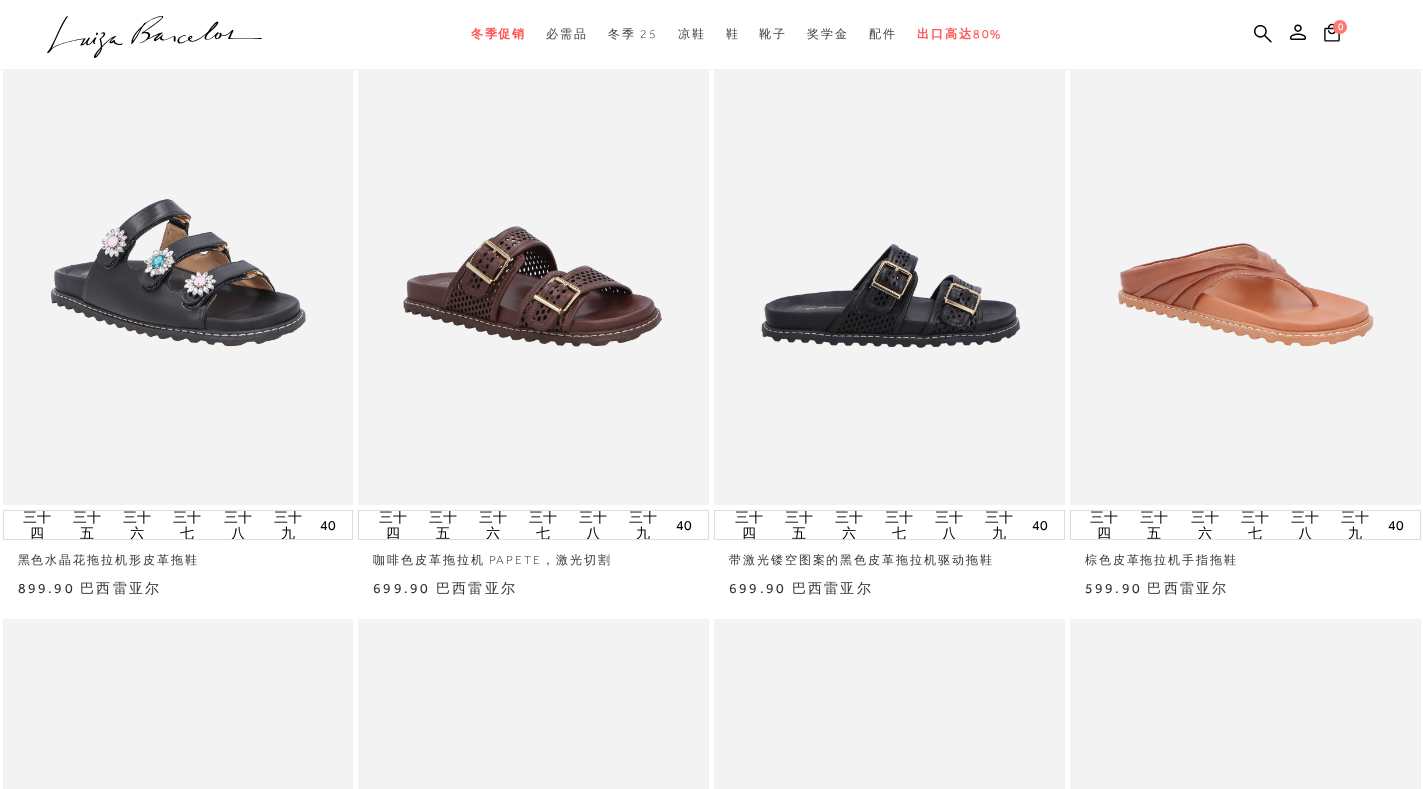 click at bounding box center [890, 242] 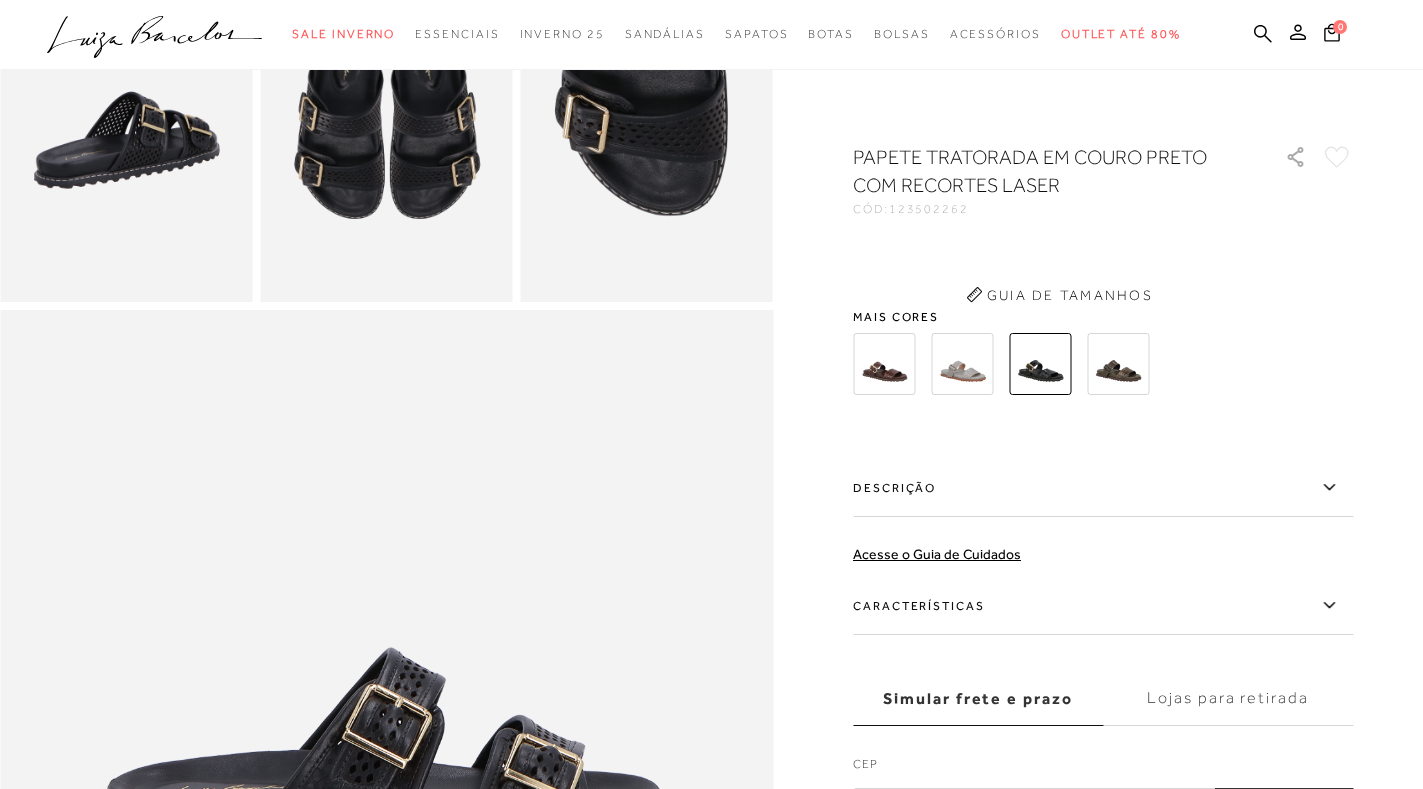 scroll, scrollTop: 0, scrollLeft: 0, axis: both 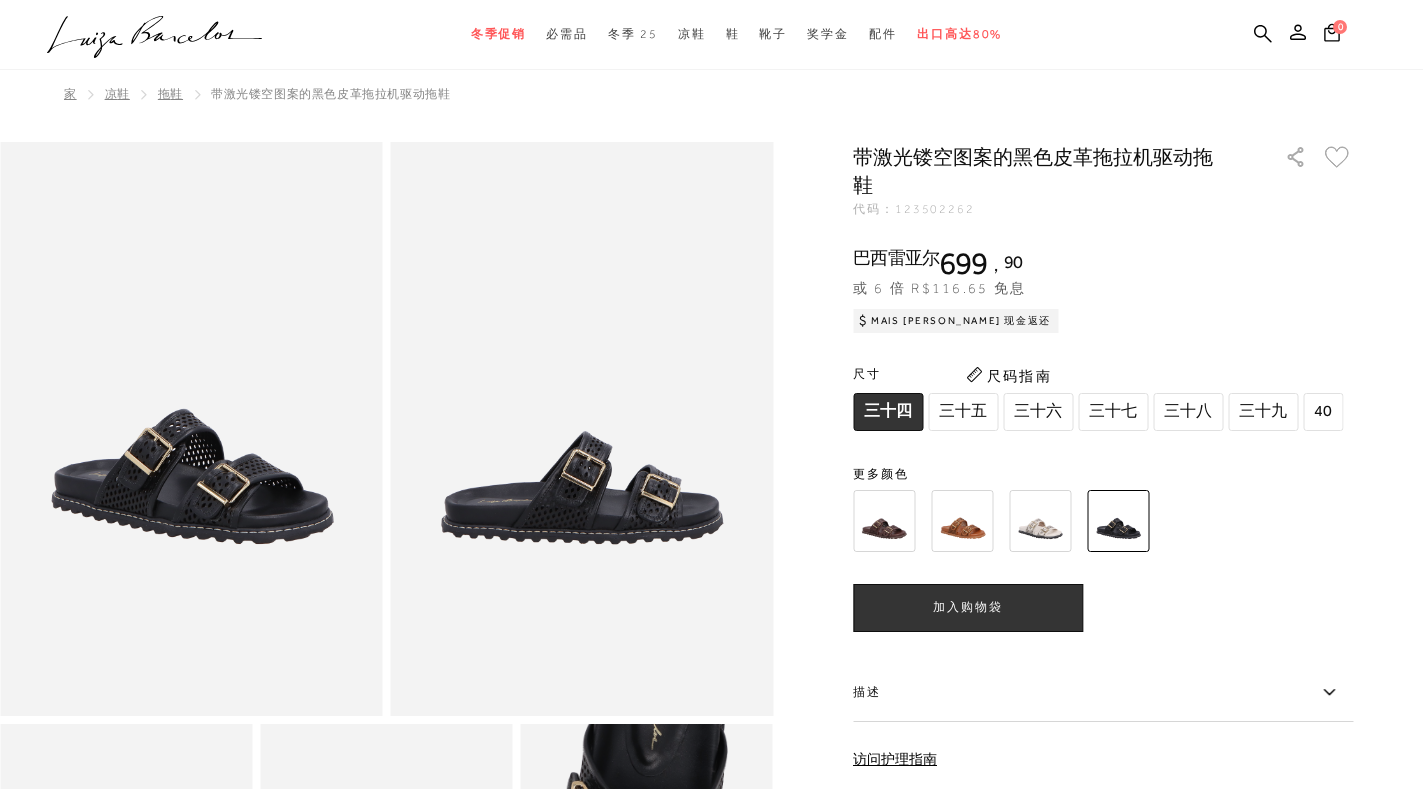 click at bounding box center [191, 429] 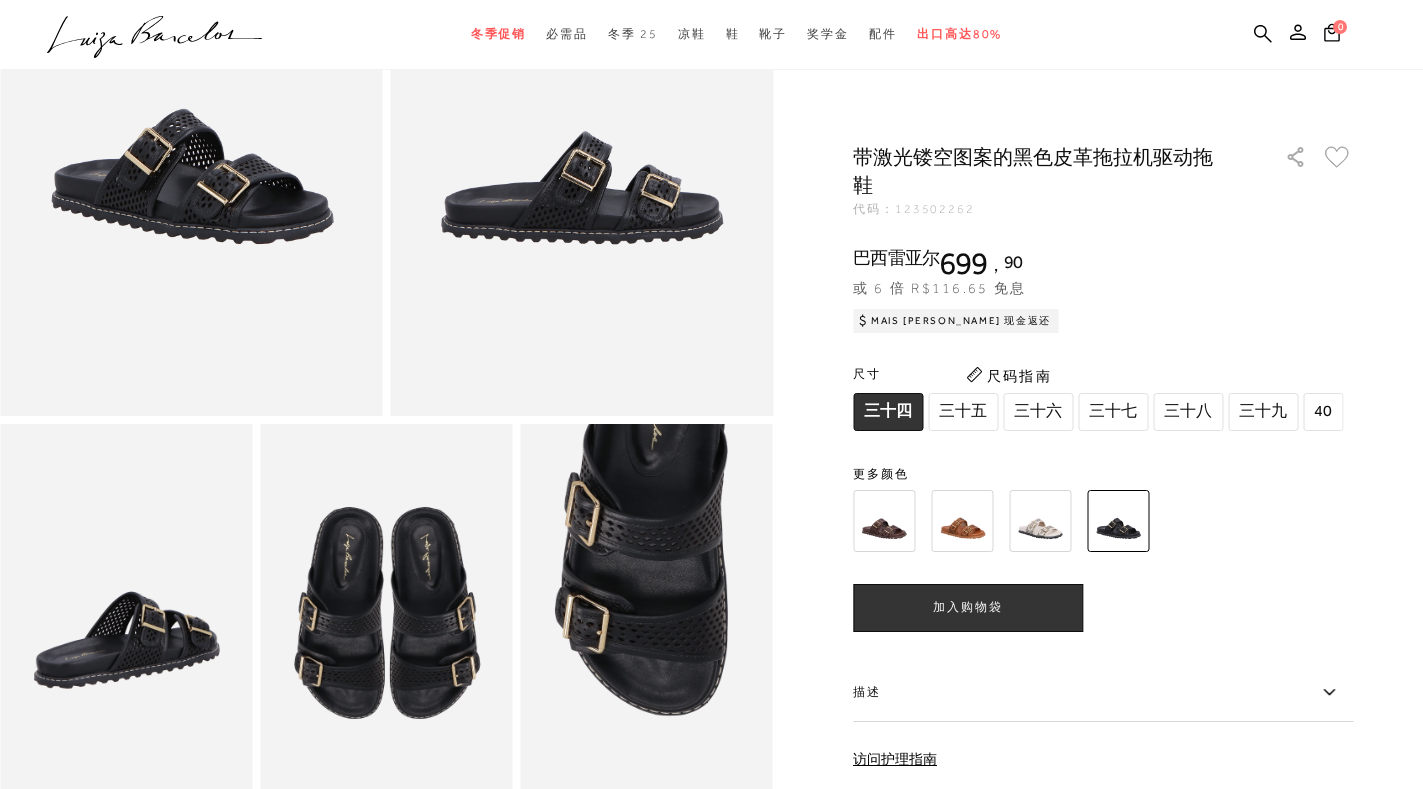 scroll, scrollTop: 200, scrollLeft: 0, axis: vertical 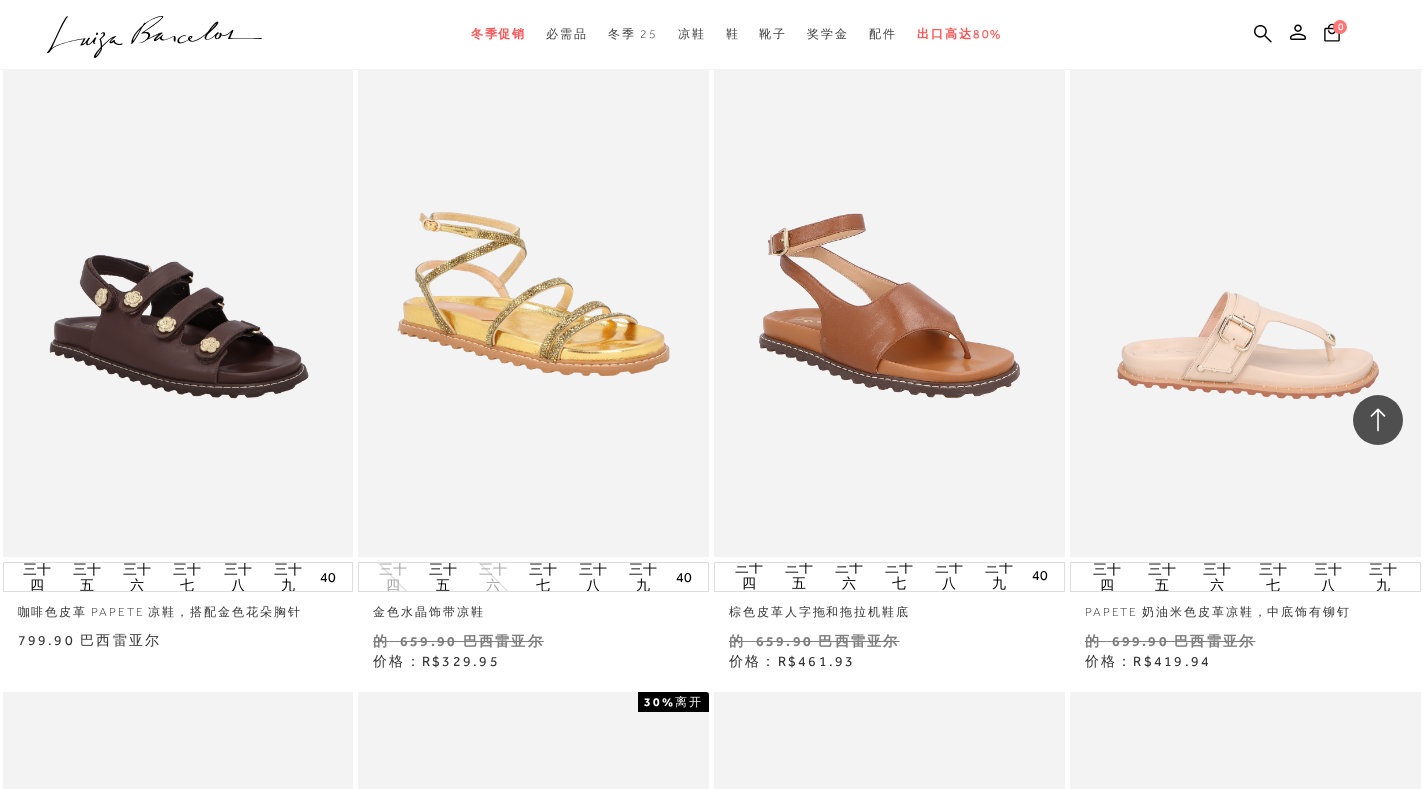 click at bounding box center [1246, 294] 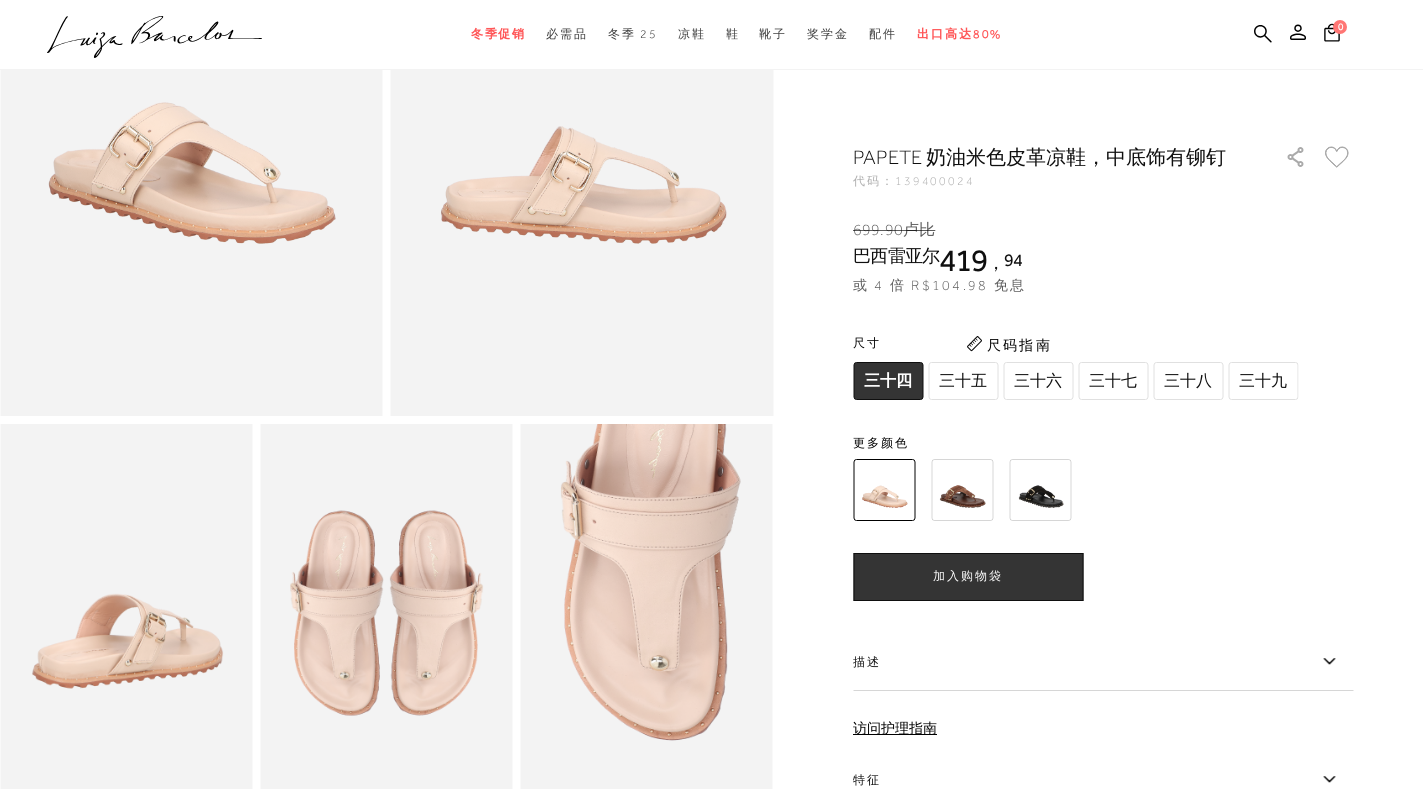 scroll, scrollTop: 100, scrollLeft: 0, axis: vertical 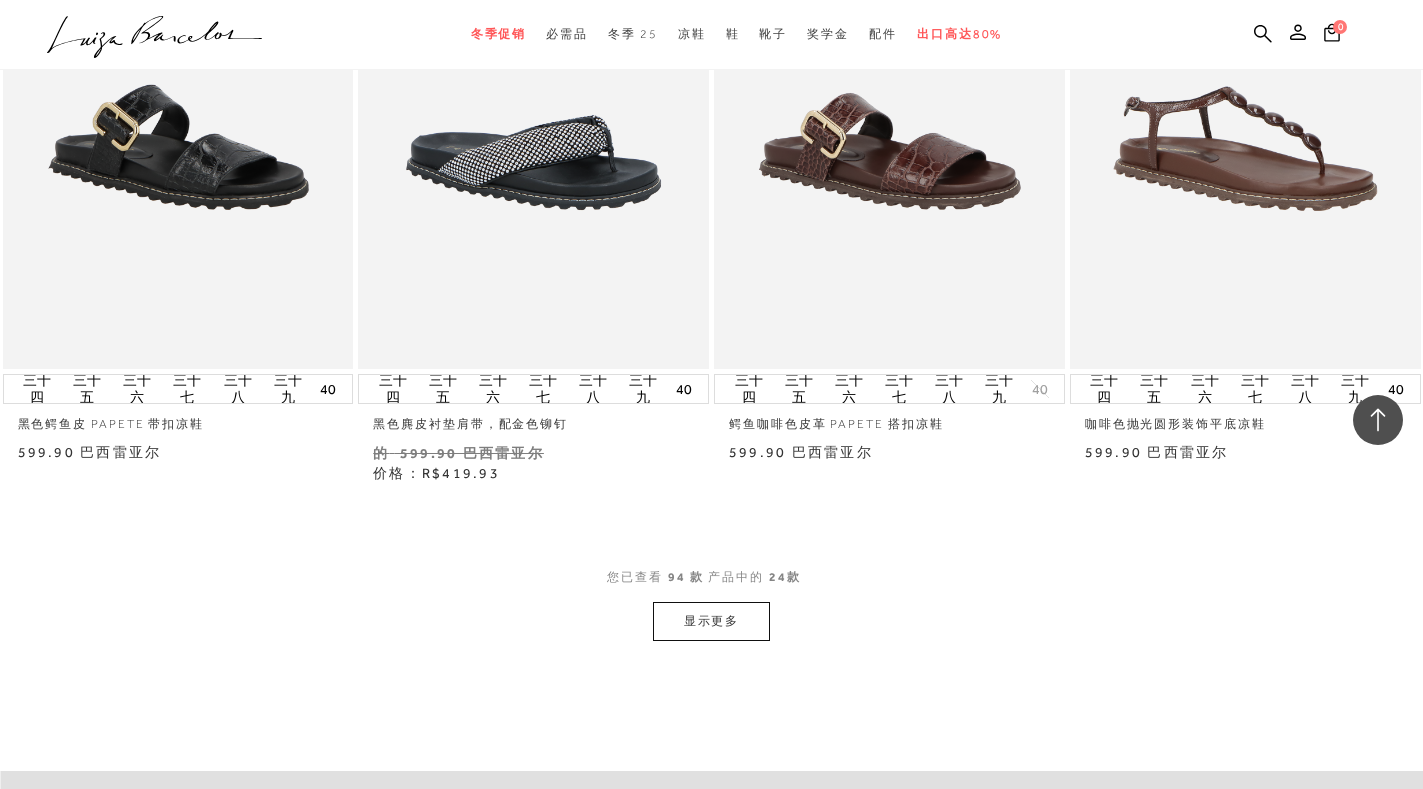 click on "显示更多" at bounding box center [712, 621] 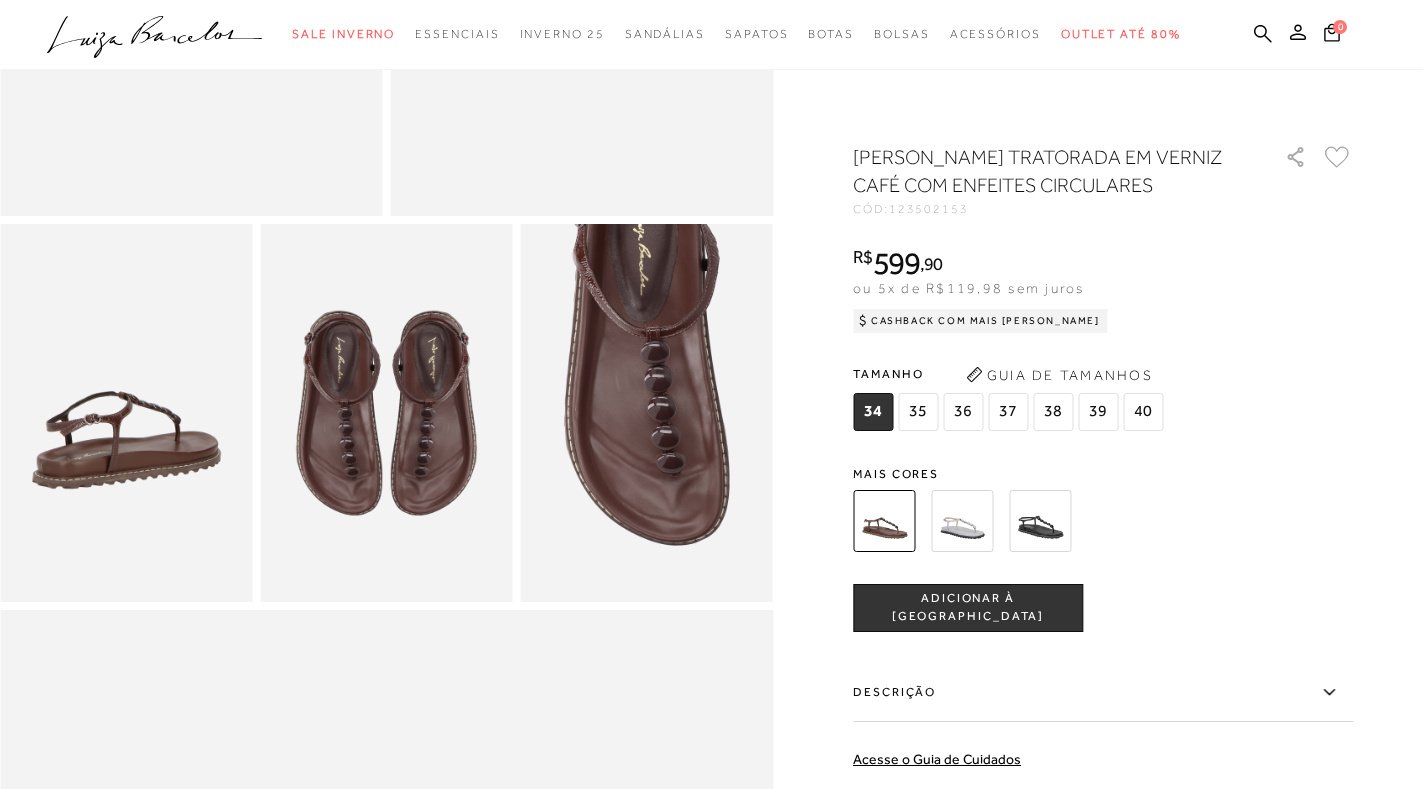 scroll, scrollTop: 200, scrollLeft: 0, axis: vertical 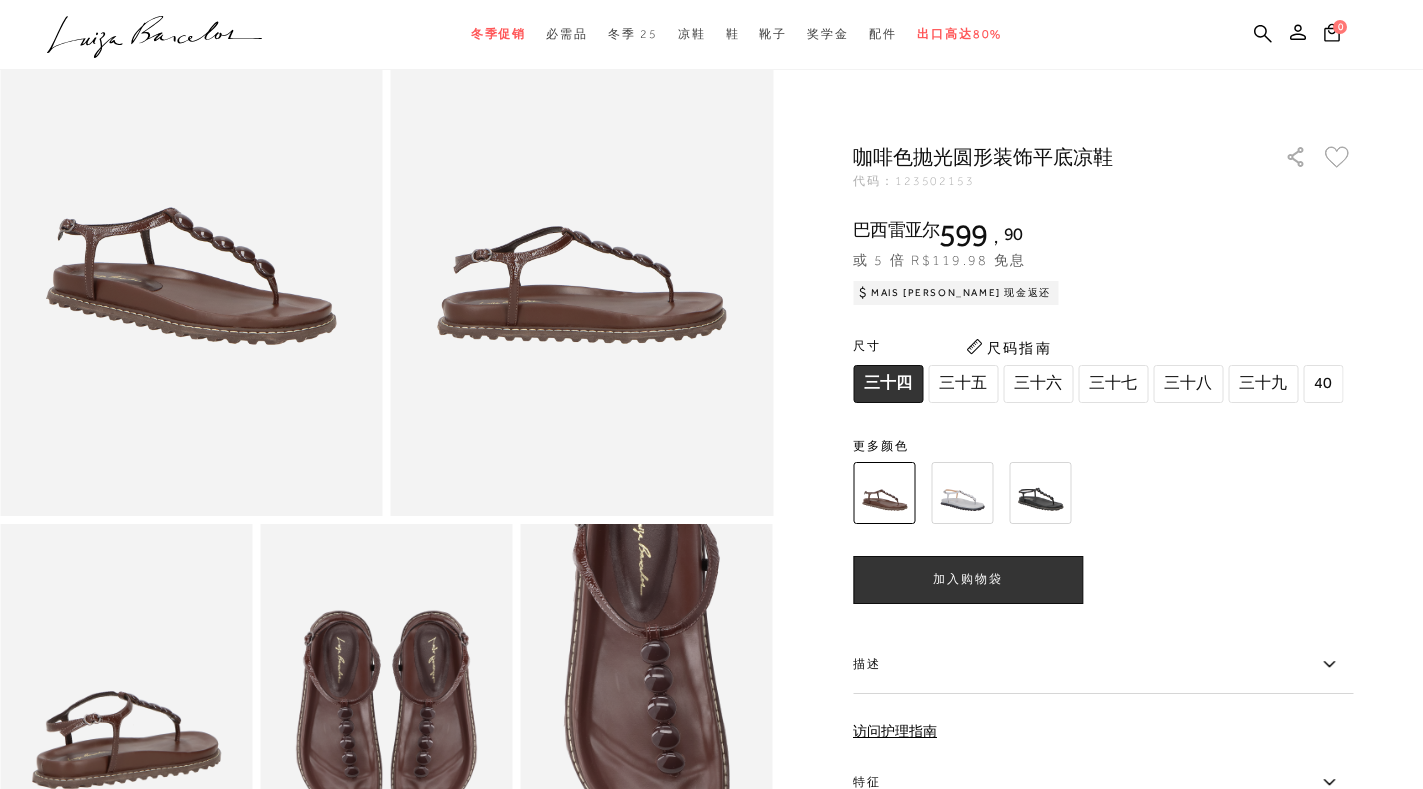 click at bounding box center [962, 493] 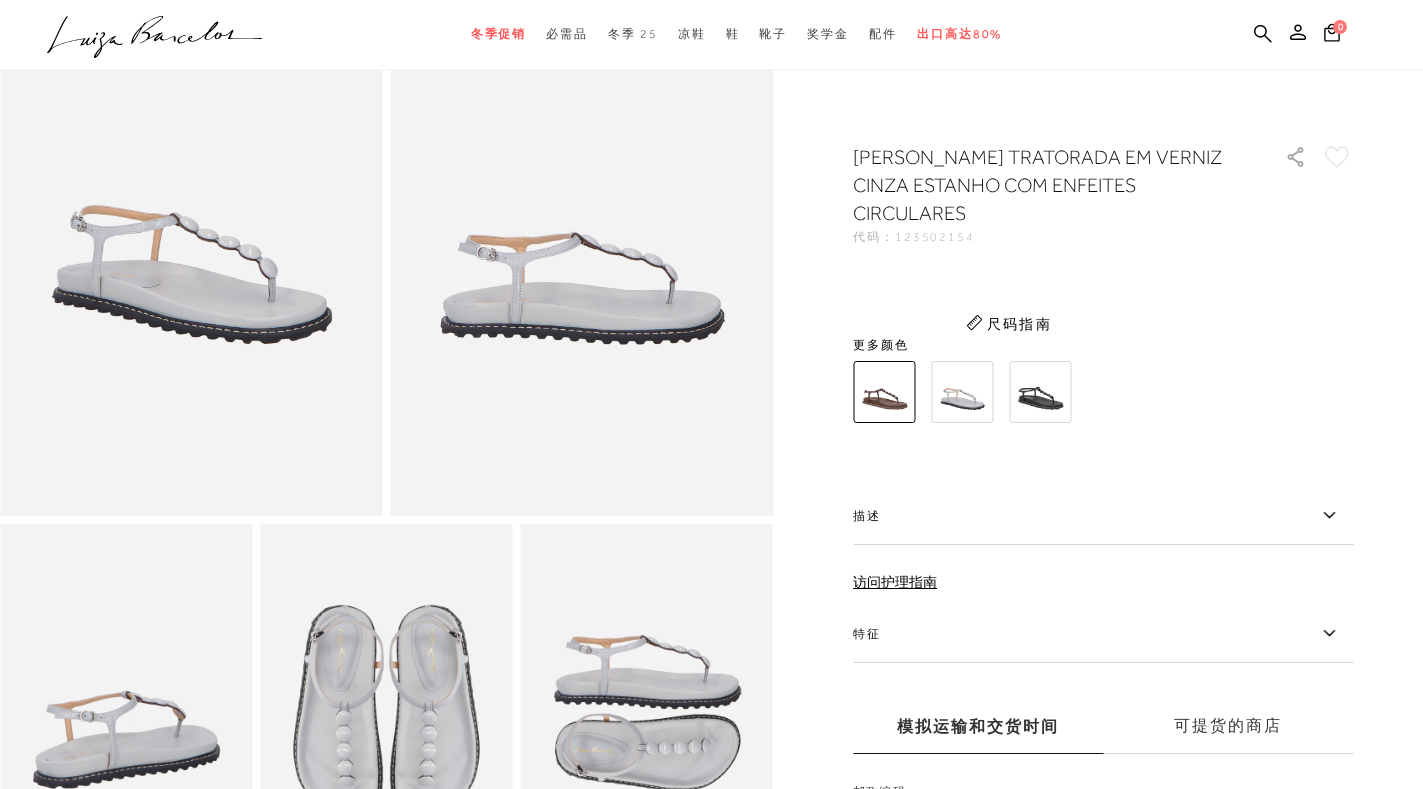 scroll, scrollTop: 0, scrollLeft: 0, axis: both 